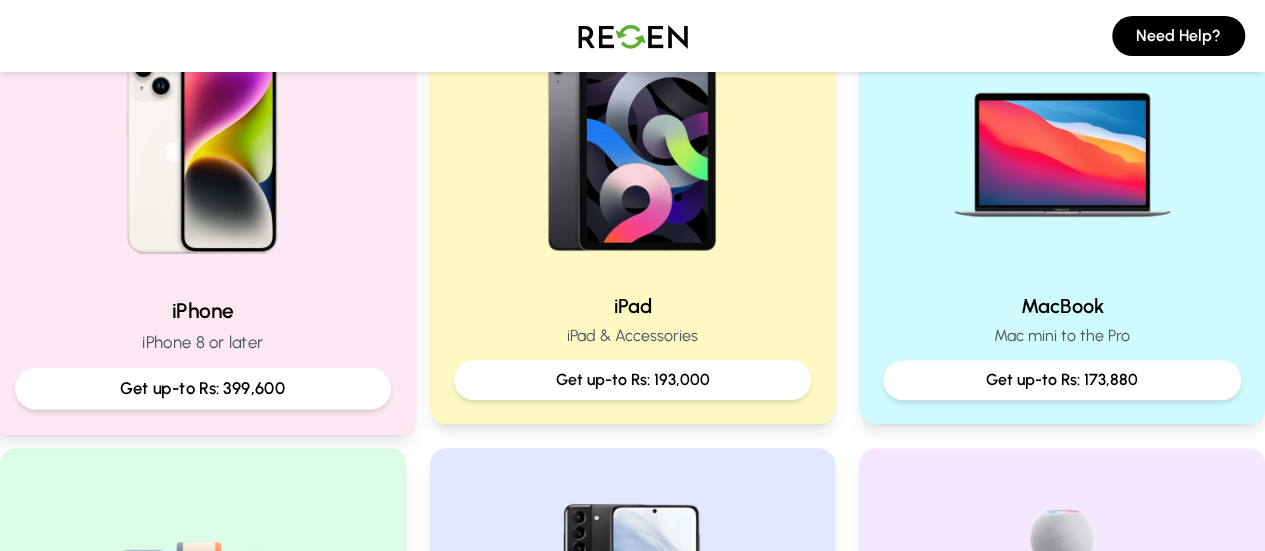 click on "iPhone" at bounding box center (203, 310) 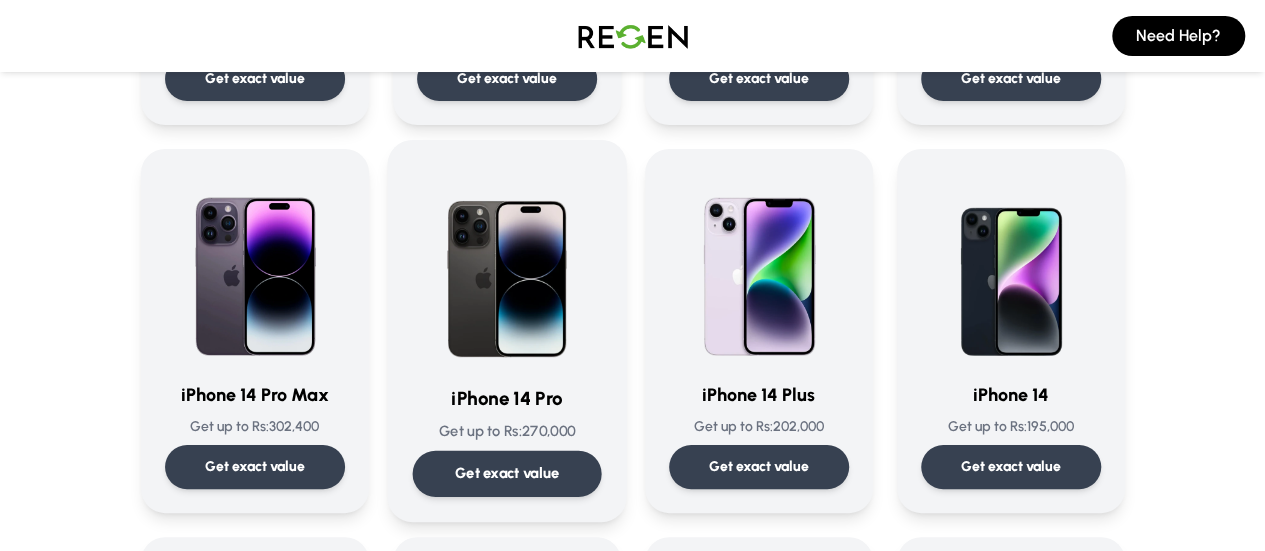 scroll, scrollTop: 500, scrollLeft: 0, axis: vertical 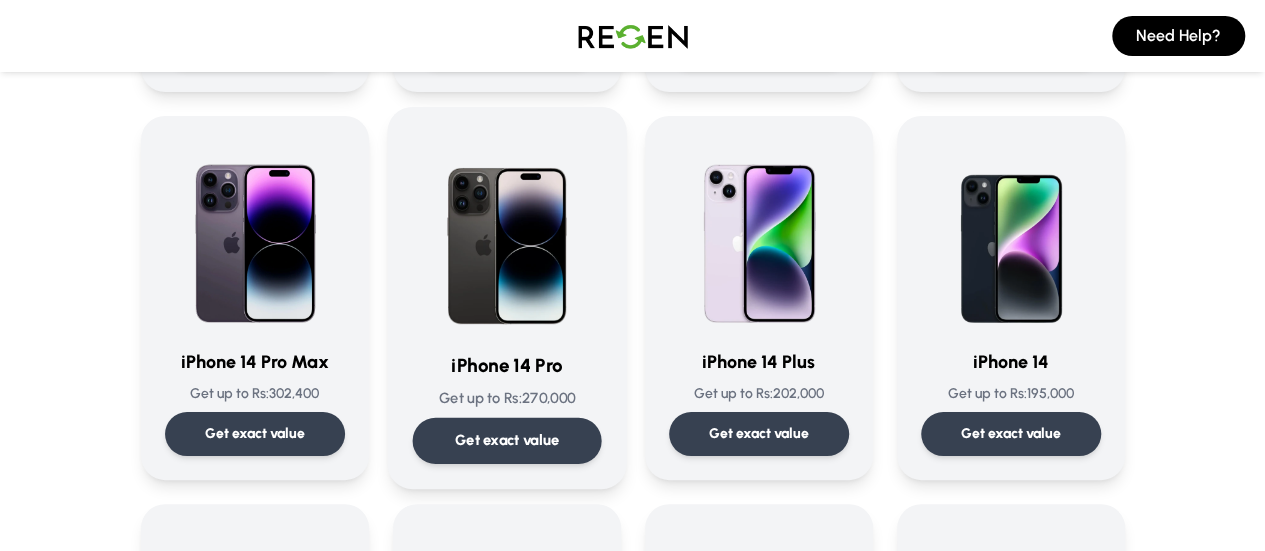 click at bounding box center (506, 233) 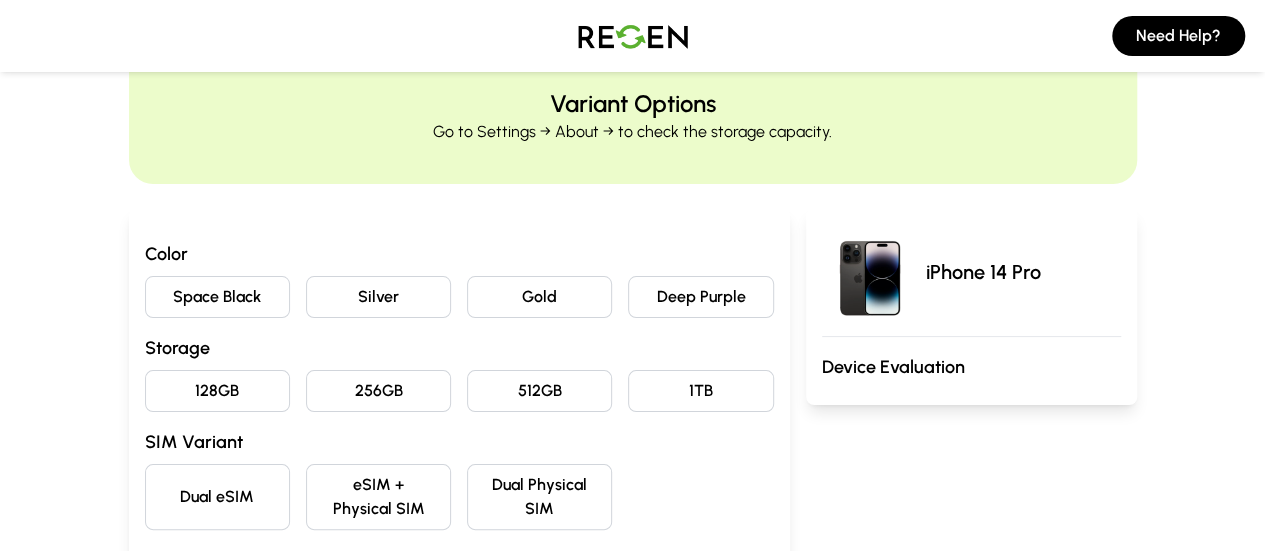 scroll, scrollTop: 100, scrollLeft: 0, axis: vertical 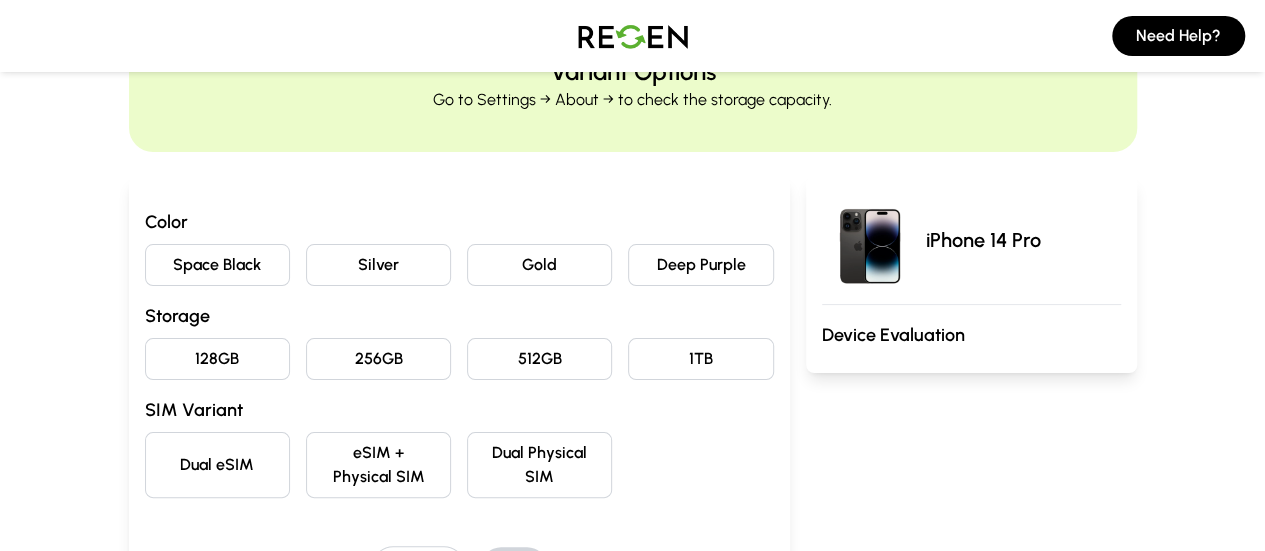 click on "Deep Purple" at bounding box center (700, 265) 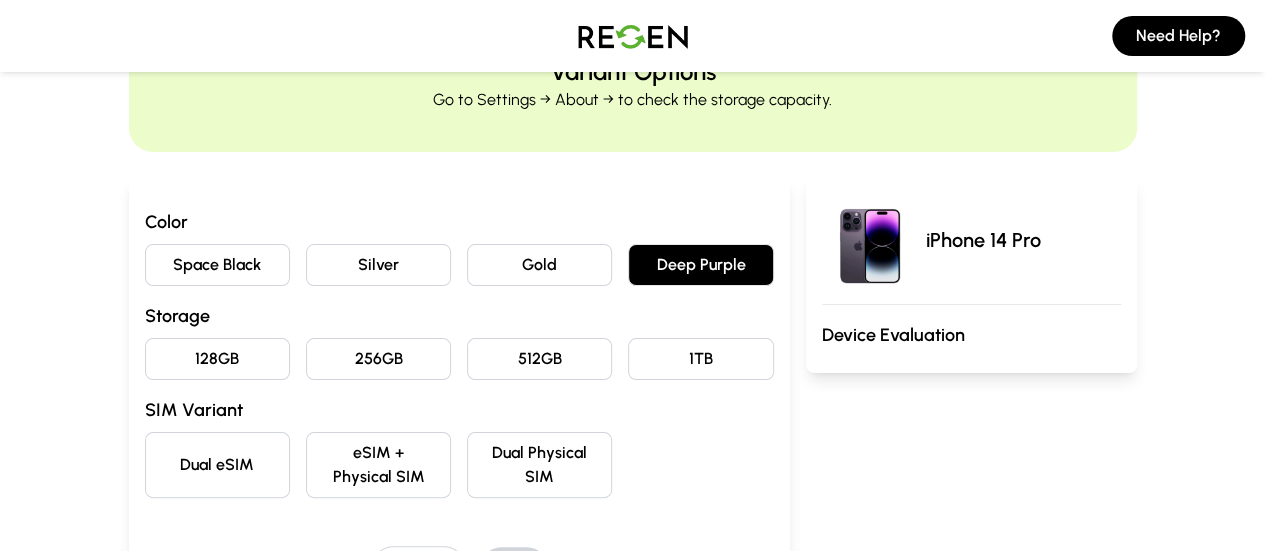 click on "Gold" at bounding box center [539, 265] 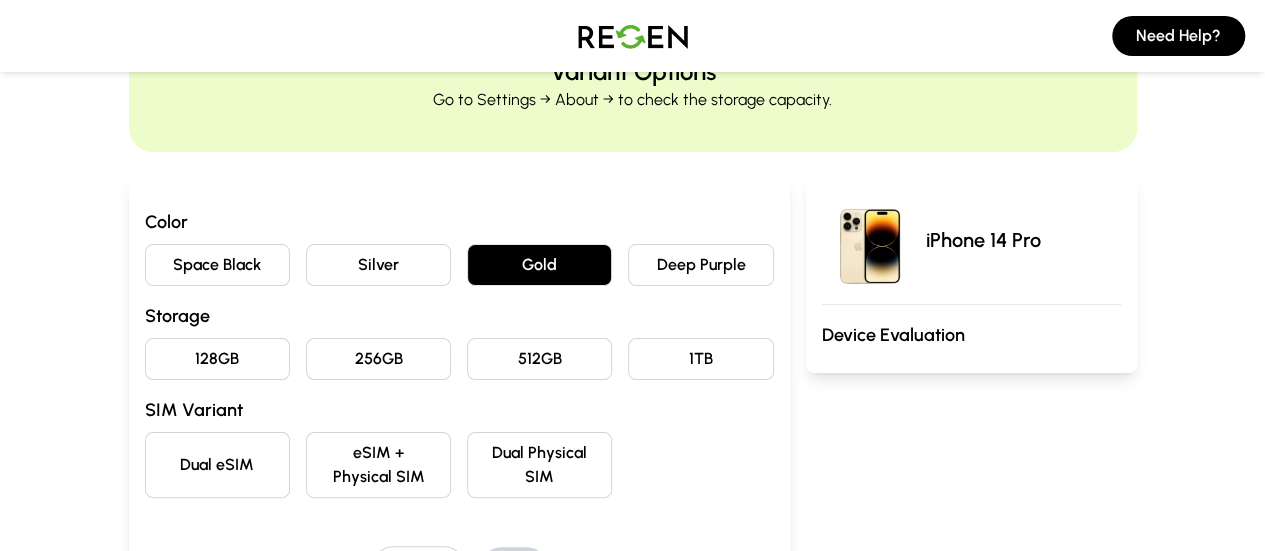 click on "Silver" at bounding box center (378, 265) 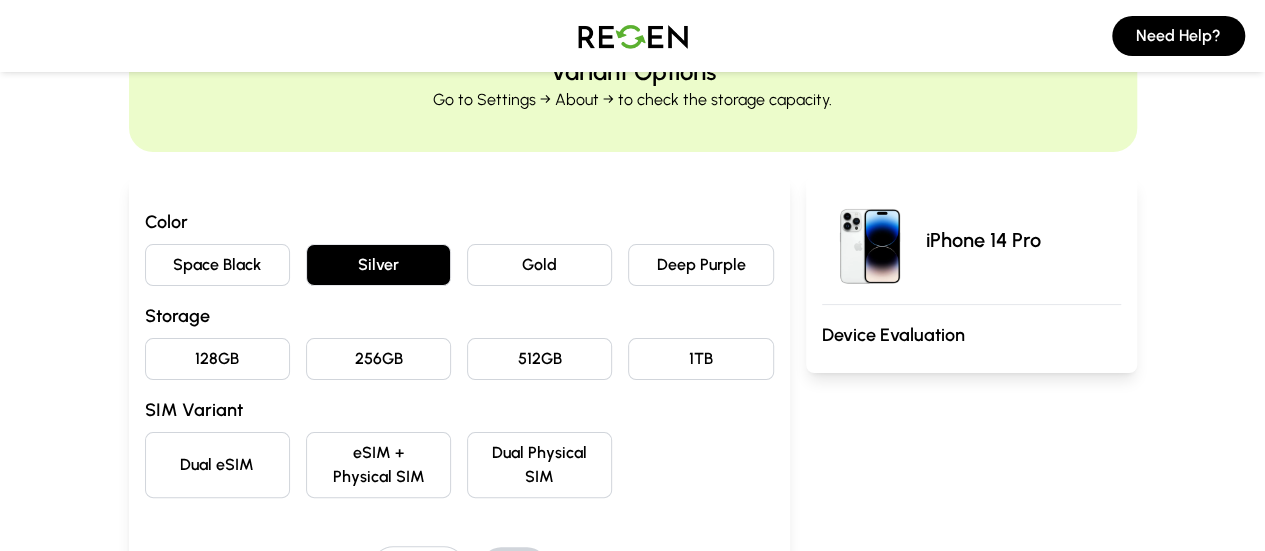 click on "Space Black" at bounding box center [217, 265] 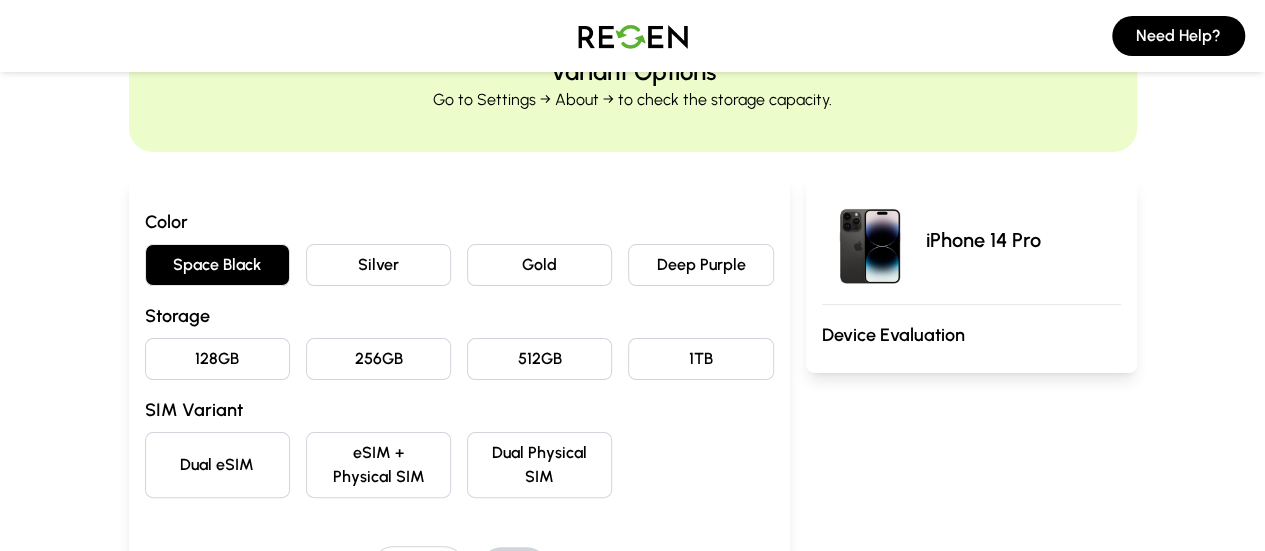 click on "Deep Purple" at bounding box center [700, 265] 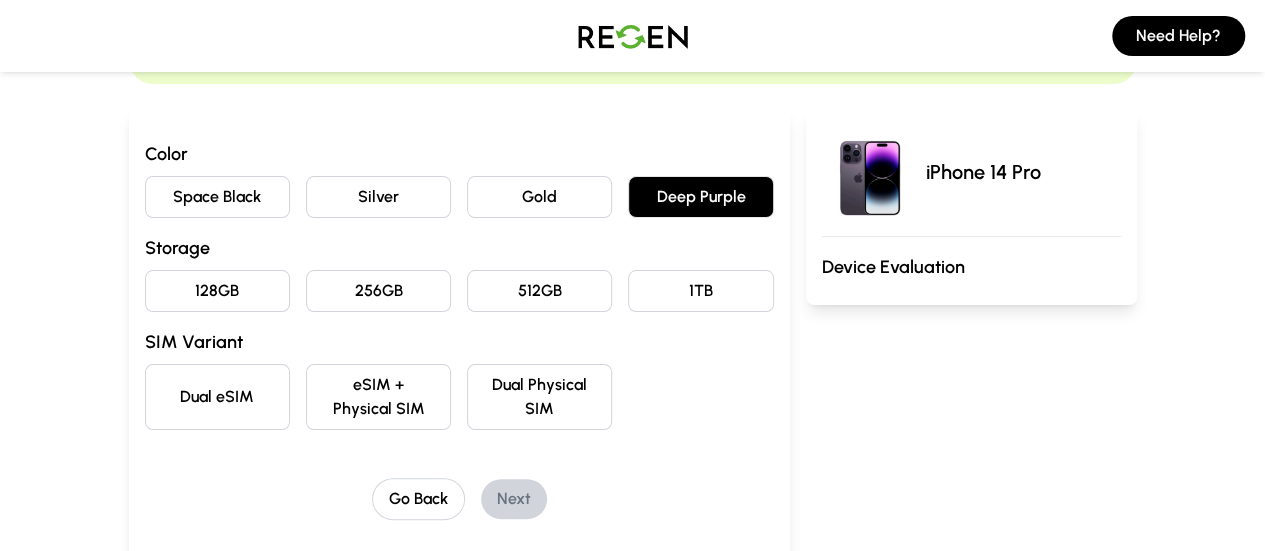 scroll, scrollTop: 200, scrollLeft: 0, axis: vertical 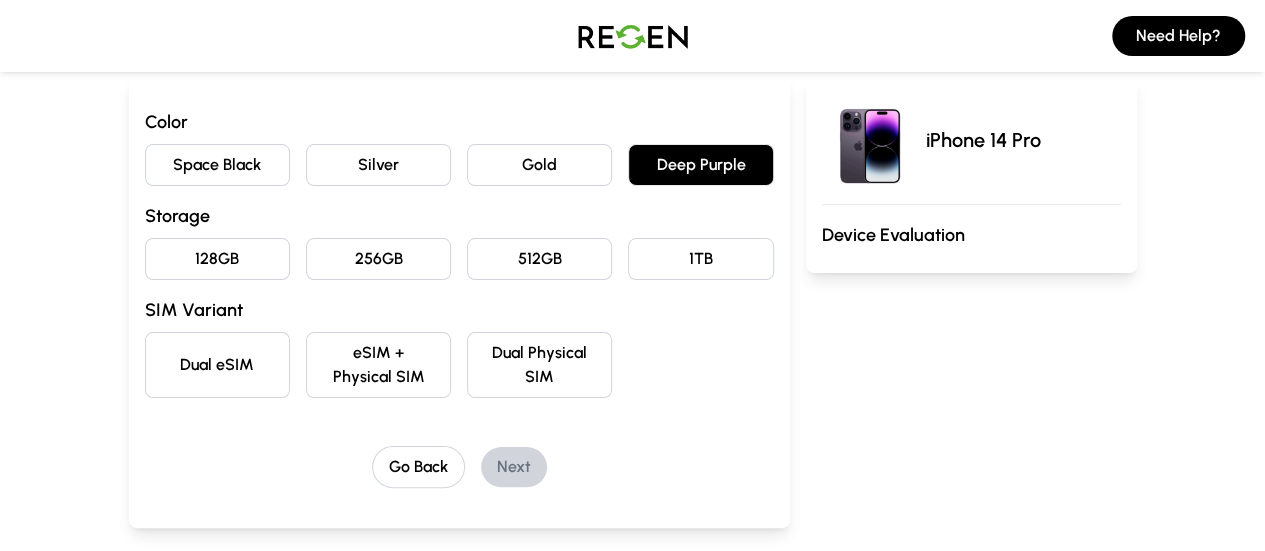 click on "512GB" at bounding box center (539, 259) 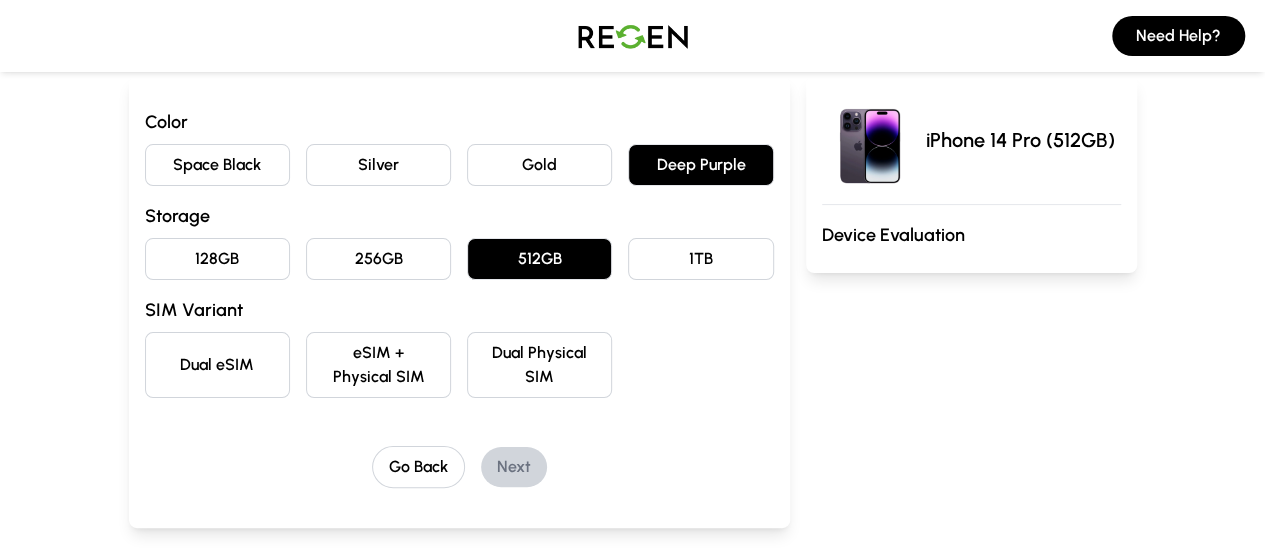 click on "Dual Physical SIM" at bounding box center (539, 365) 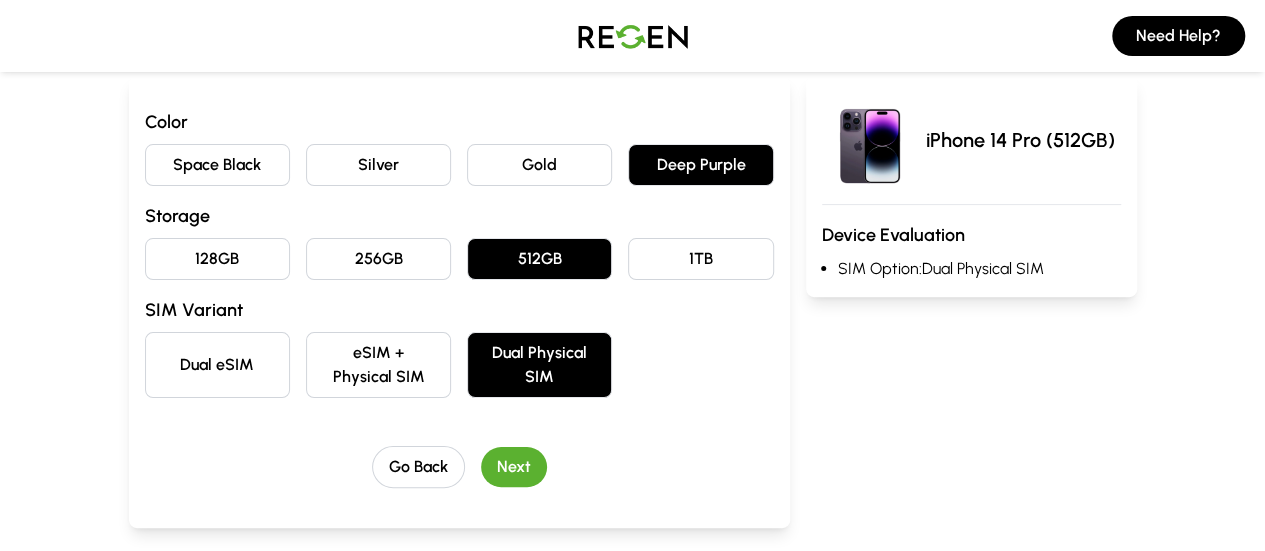 click on "Next" at bounding box center [514, 467] 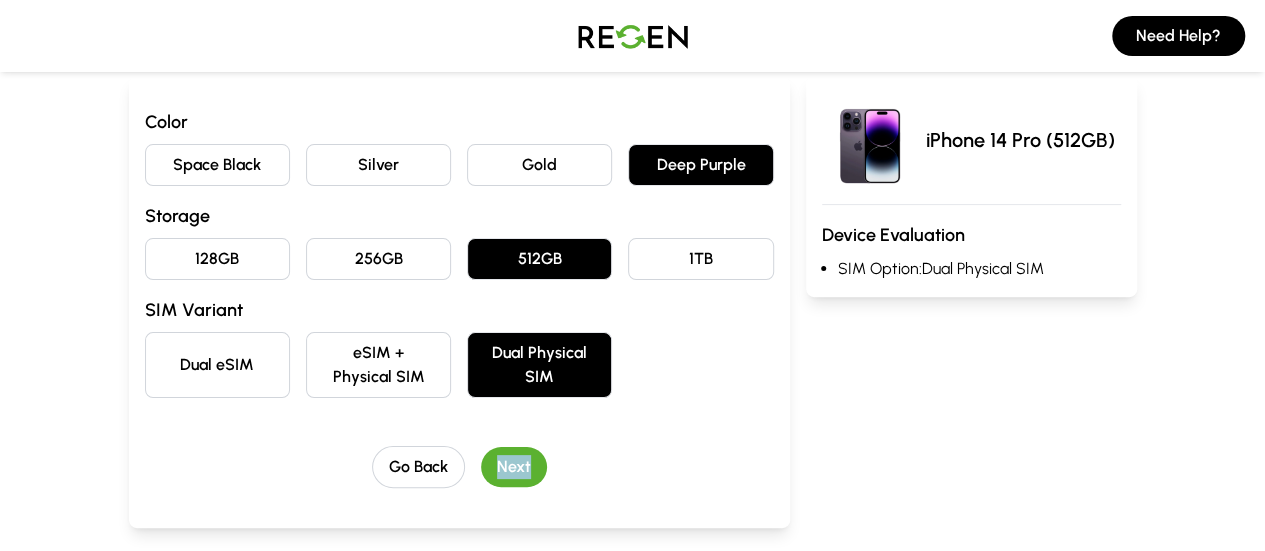 click on "Color Space Black Silver Gold Deep Purple Storage 128GB 256GB 512GB 1TB SIM Variant Dual eSIM eSIM + Physical SIM Dual Physical SIM Go Back Next" at bounding box center [459, 298] 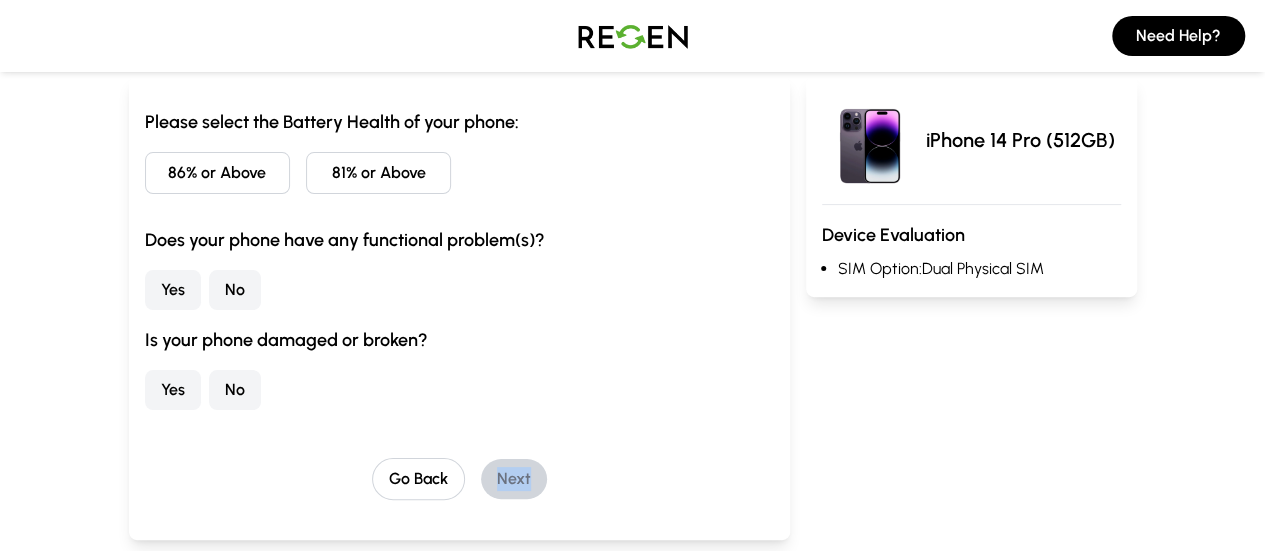 click on "86% or Above" at bounding box center (217, 173) 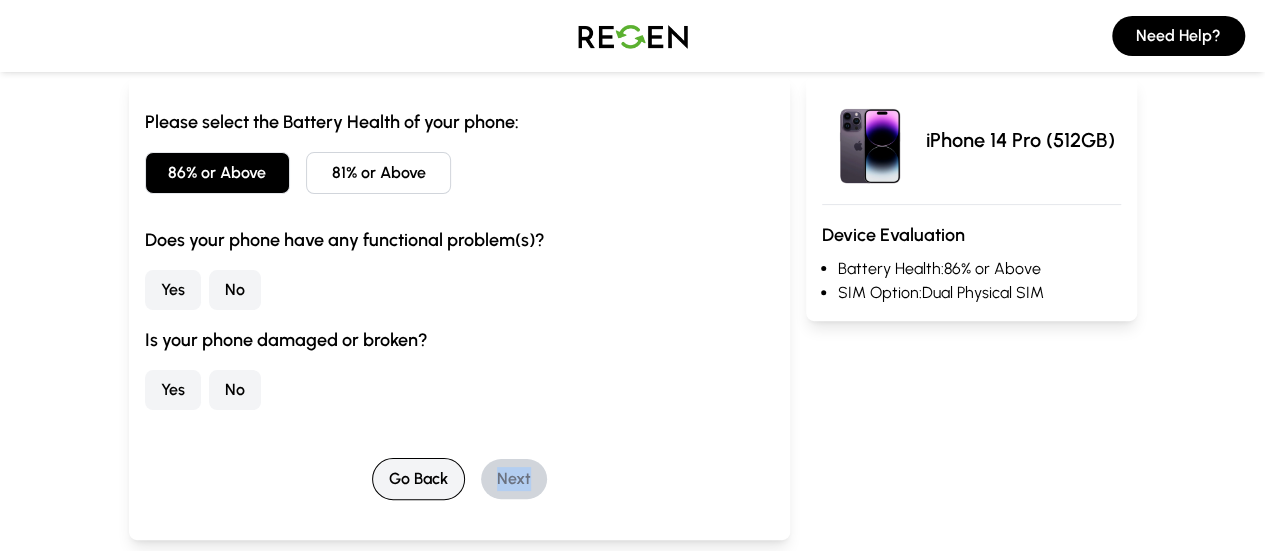 click on "Go Back" at bounding box center (418, 479) 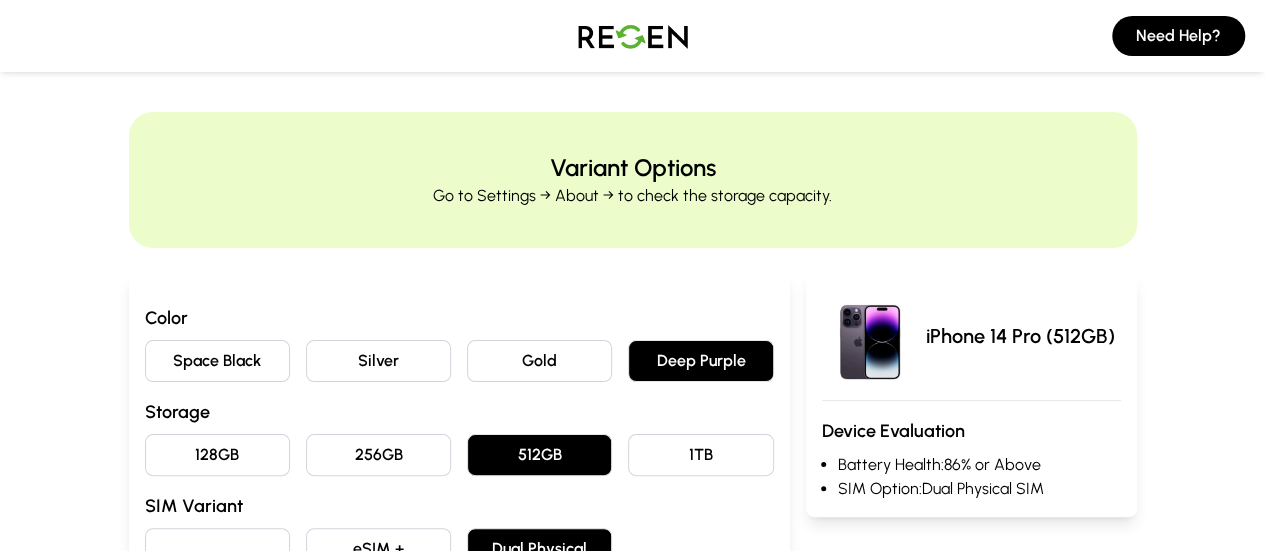 scroll, scrollTop: 0, scrollLeft: 0, axis: both 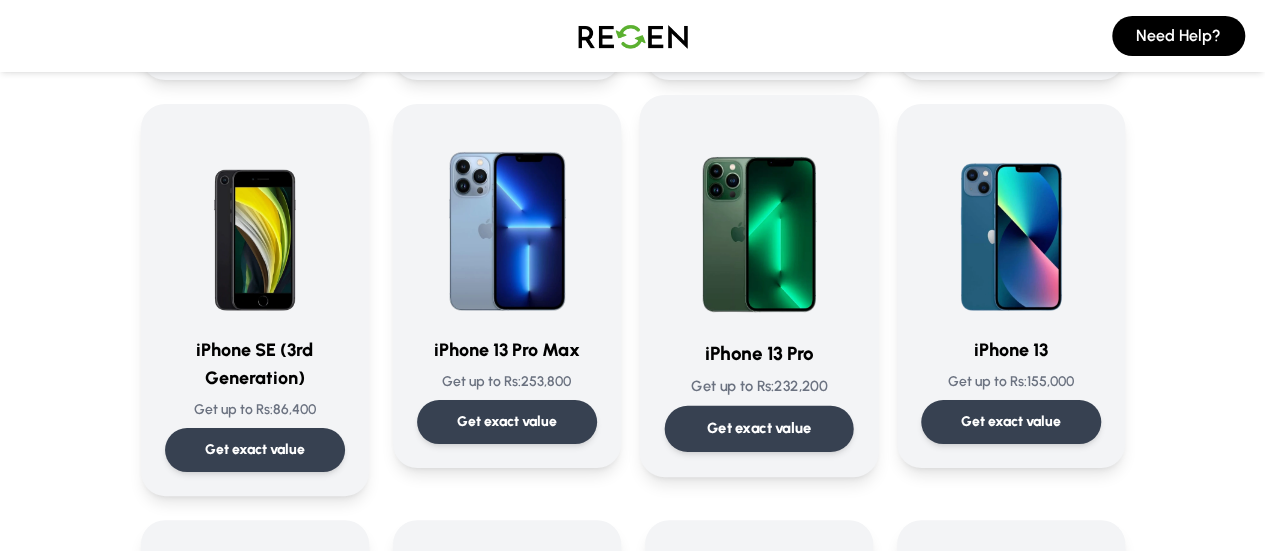 click on "iPhone 13 Pro" at bounding box center (758, 353) 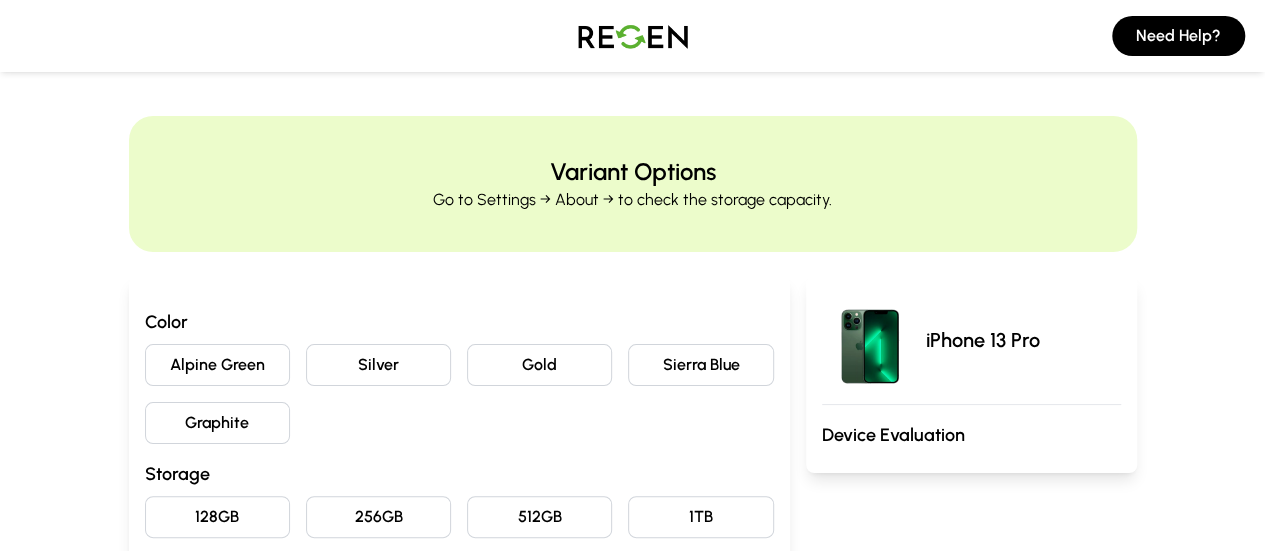 click on "Sierra Blue" at bounding box center (700, 365) 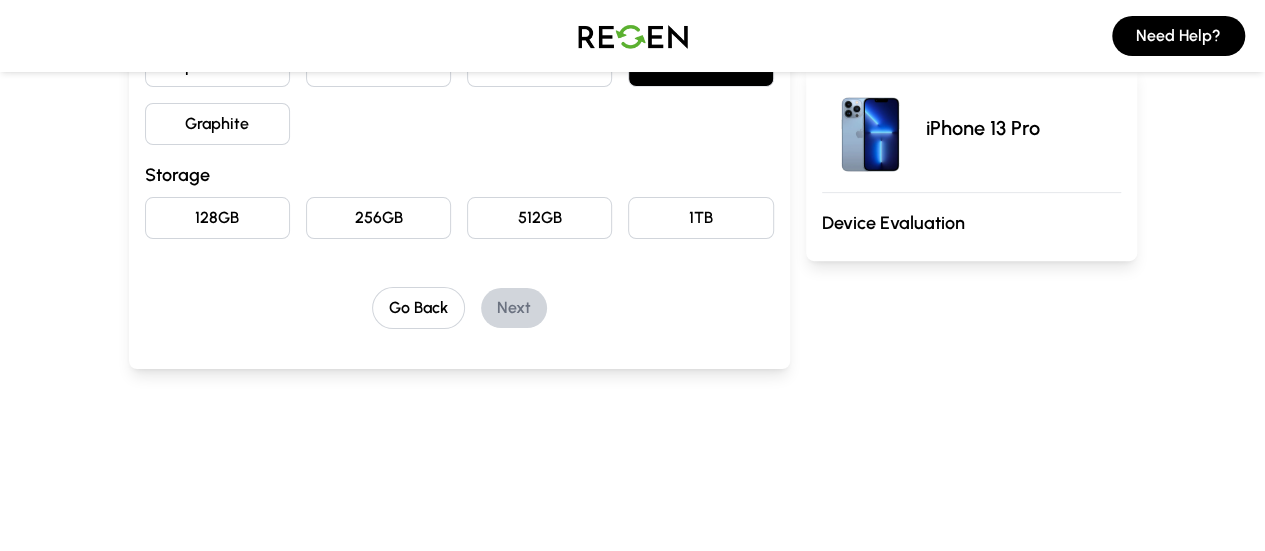 scroll, scrollTop: 300, scrollLeft: 0, axis: vertical 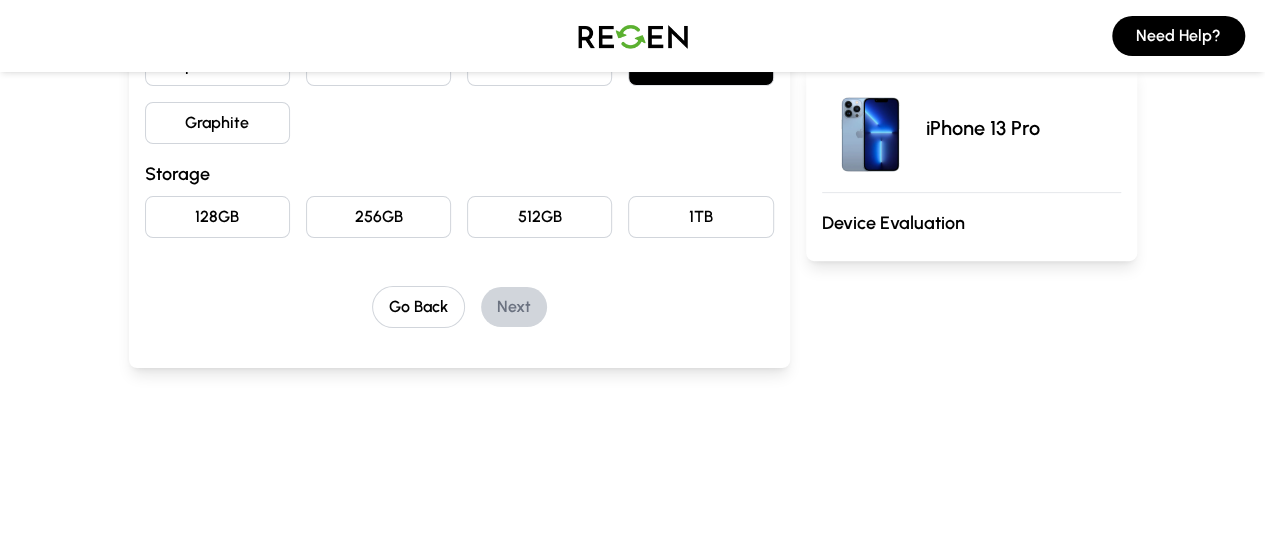 click on "256GB" at bounding box center [378, 217] 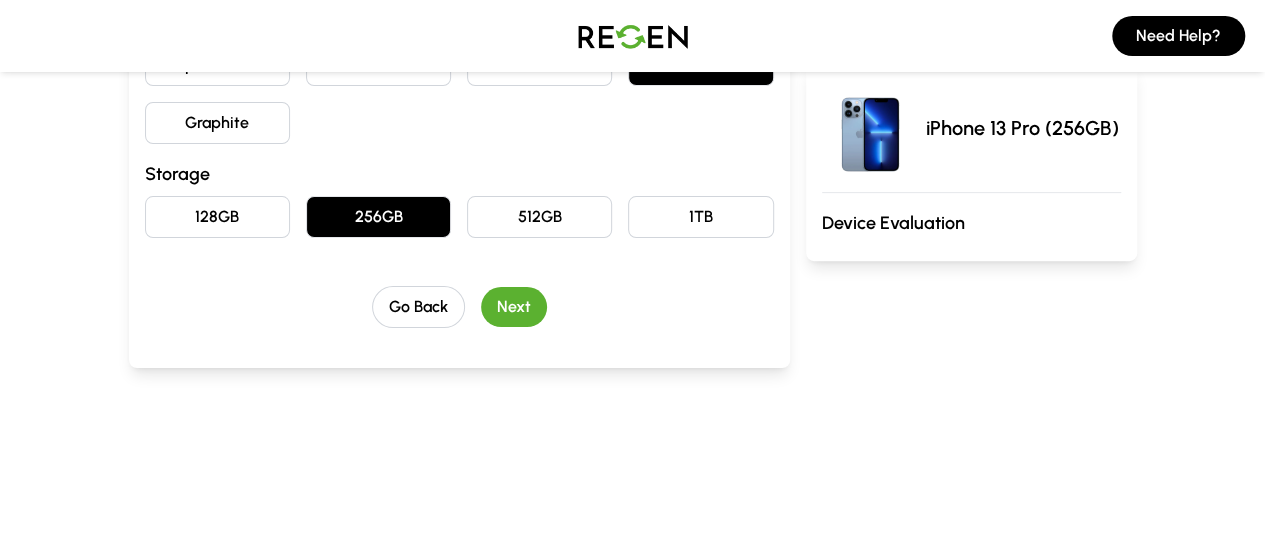 click on "Next" at bounding box center (514, 307) 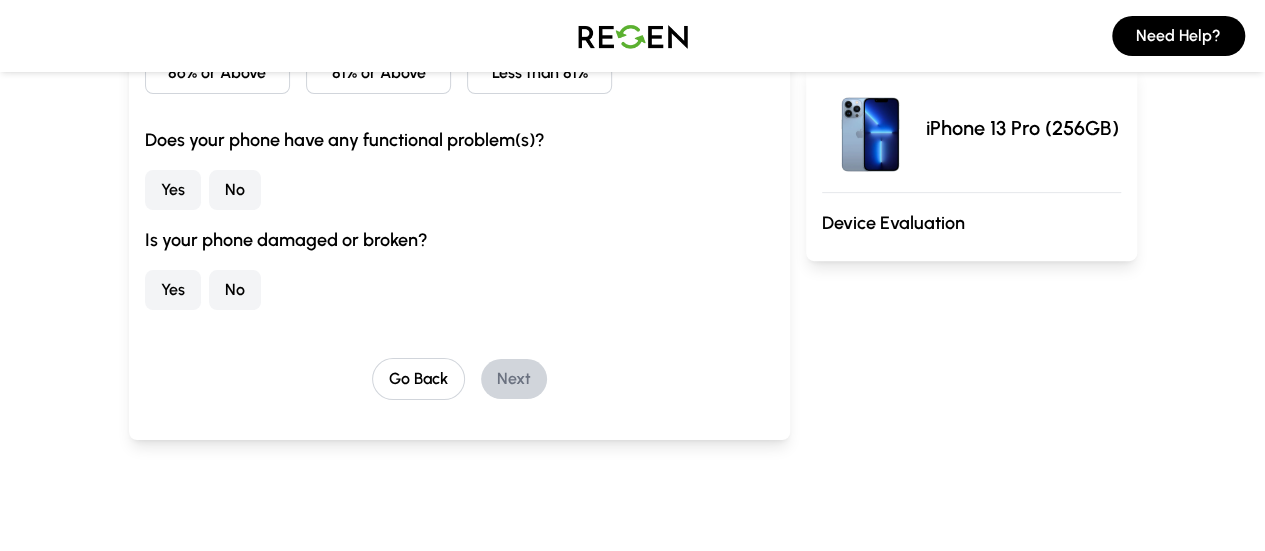 click on "Yes No" at bounding box center [459, 290] 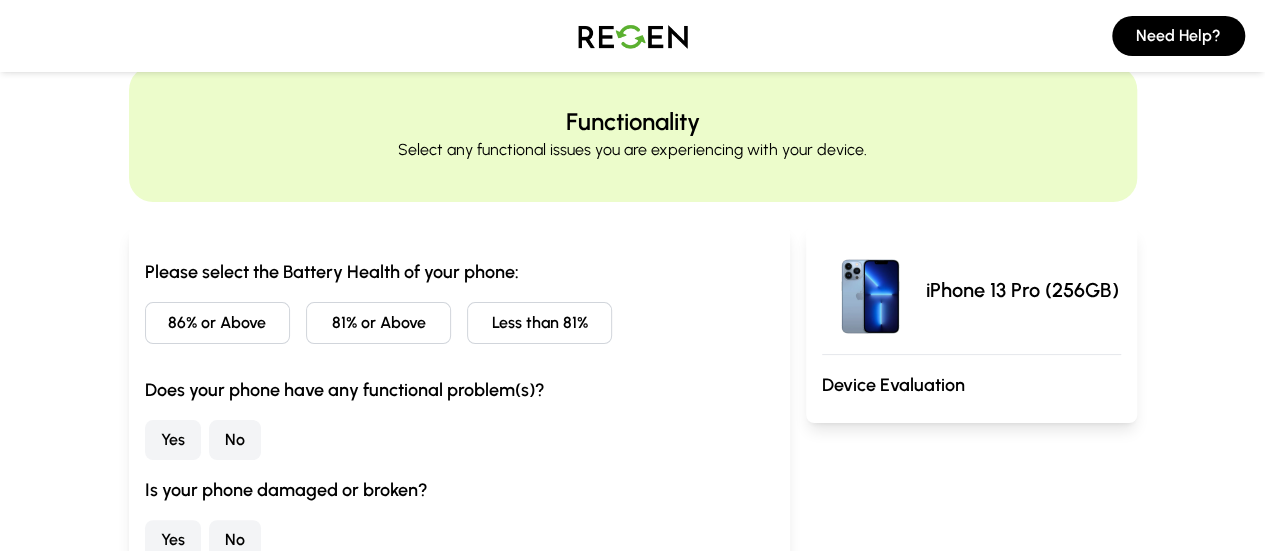 scroll, scrollTop: 0, scrollLeft: 0, axis: both 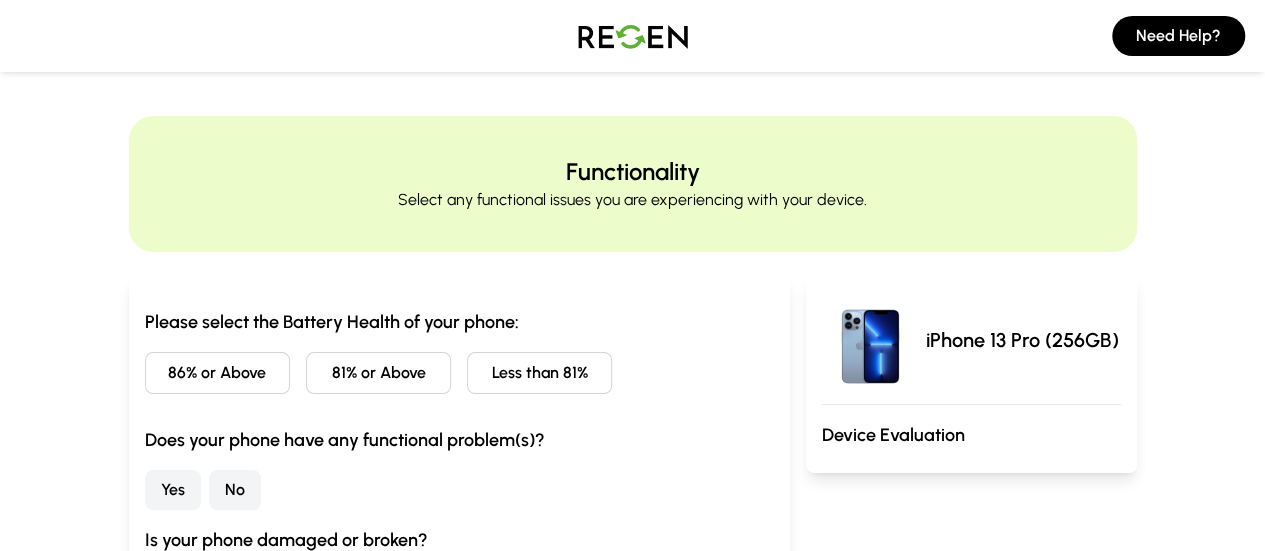 click on "86% or Above" at bounding box center [217, 373] 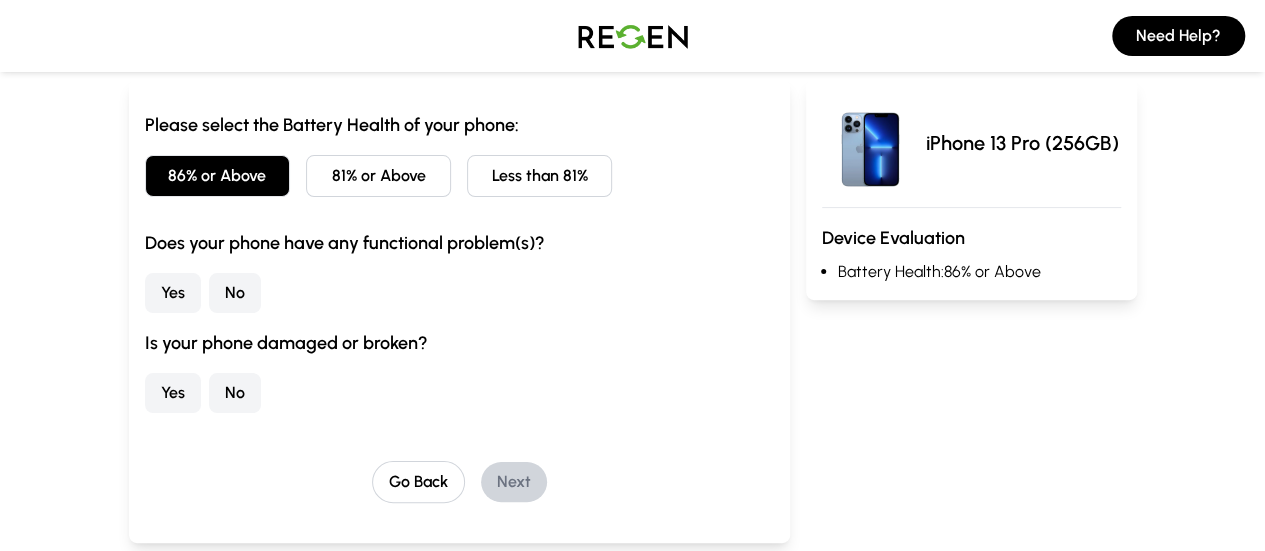 scroll, scrollTop: 200, scrollLeft: 0, axis: vertical 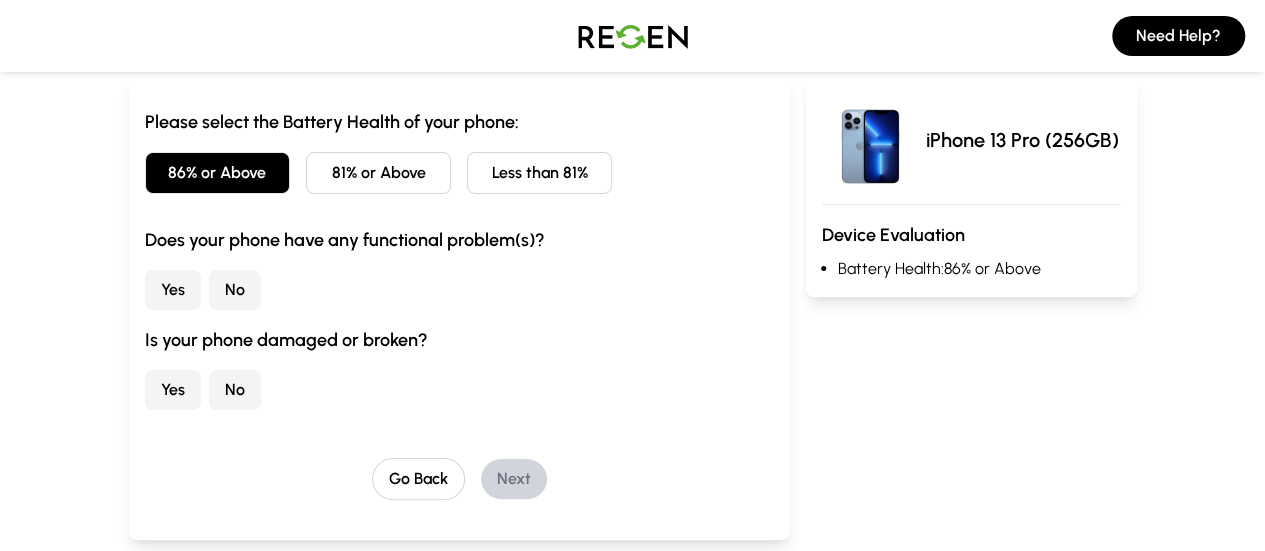 click on "No" at bounding box center [235, 290] 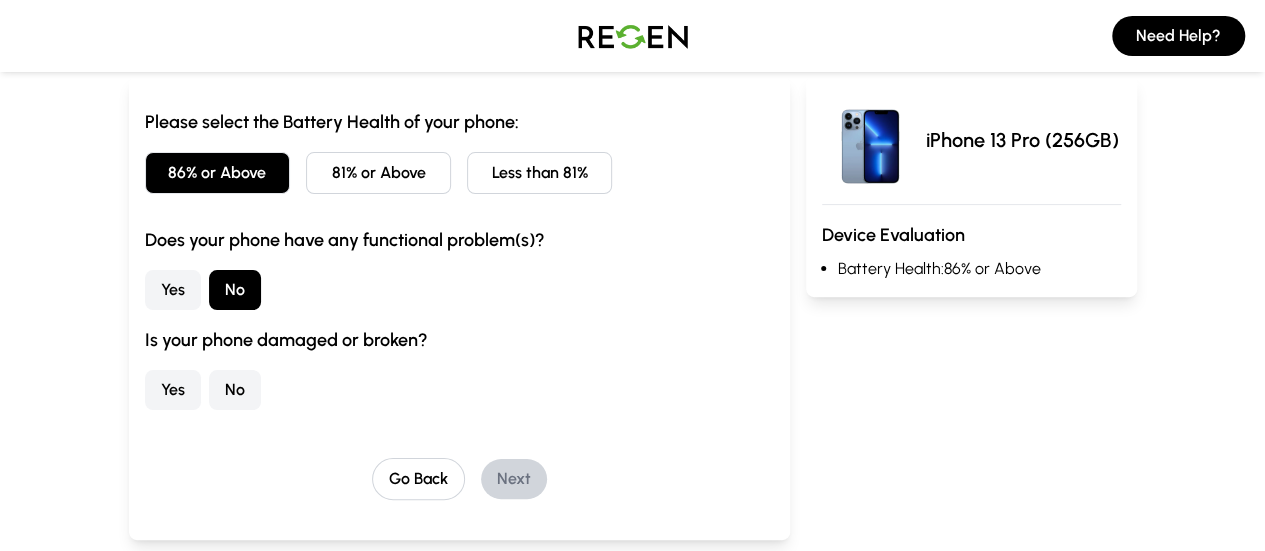 click on "No" at bounding box center (235, 390) 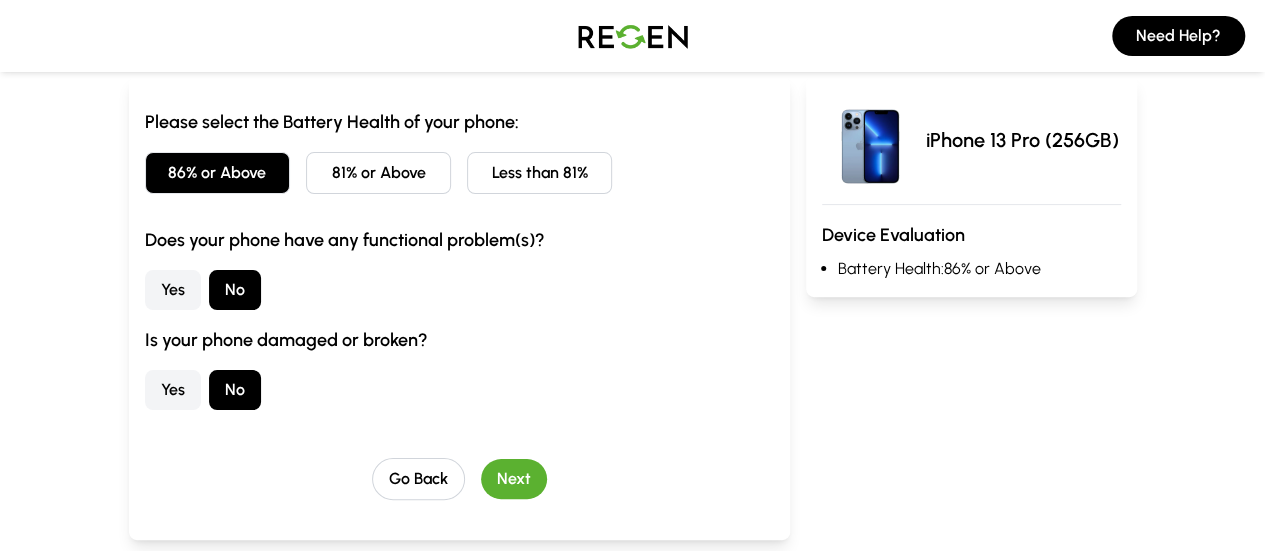 click on "Next" at bounding box center (514, 479) 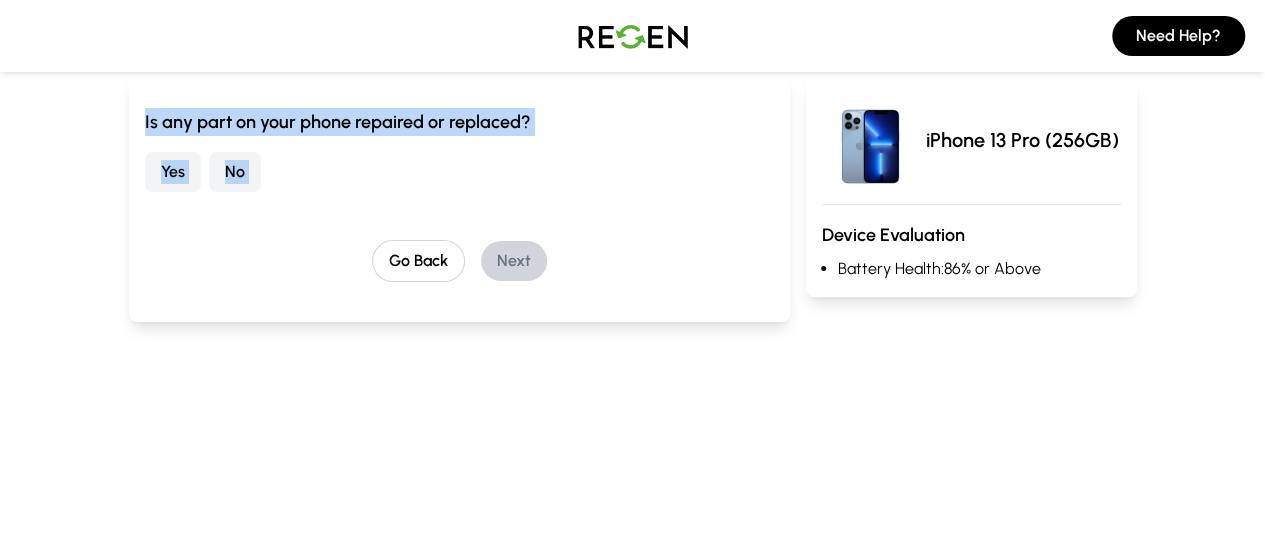 click on "Go Back Next" at bounding box center [459, 261] 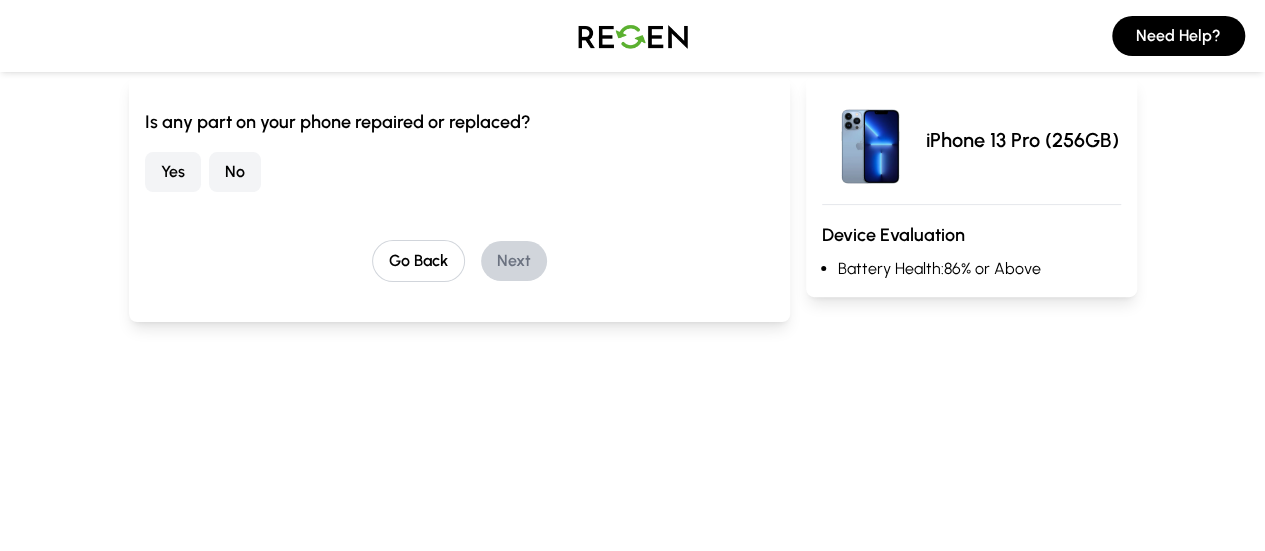 click on "No" at bounding box center [235, 172] 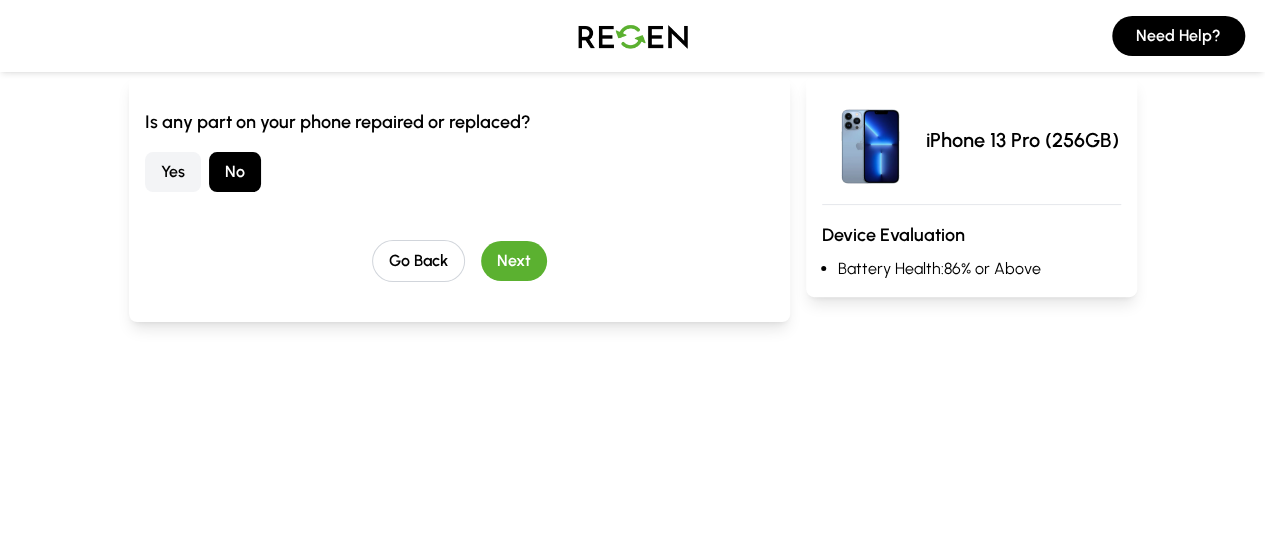click on "Next" at bounding box center [514, 261] 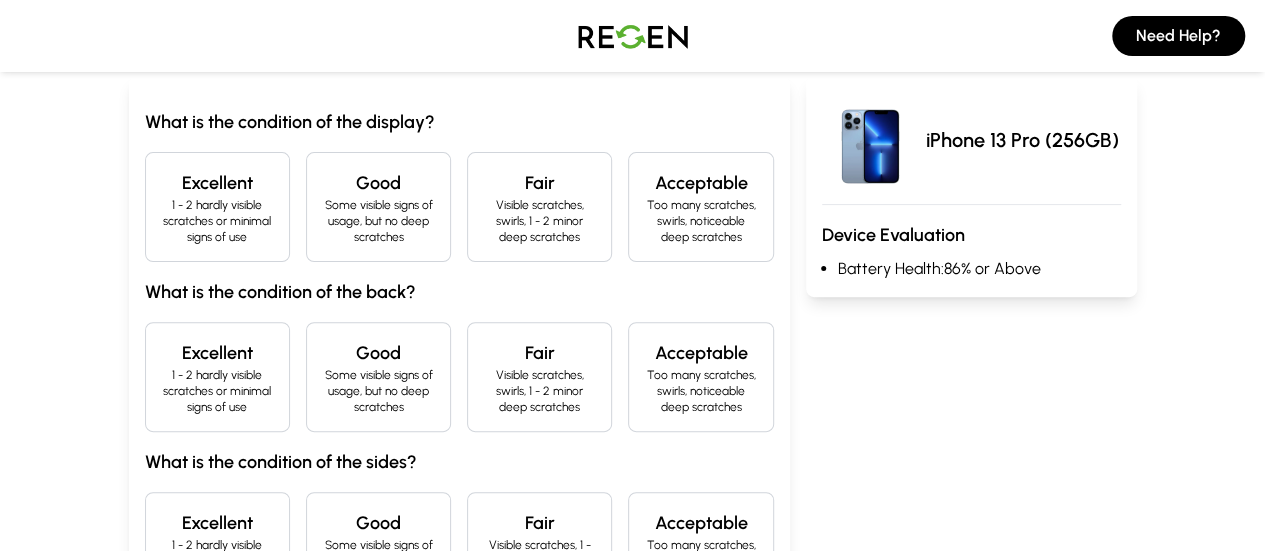 click on "Excellent 1 - 2 hardly visible scratches or minimal signs of use" at bounding box center [217, 207] 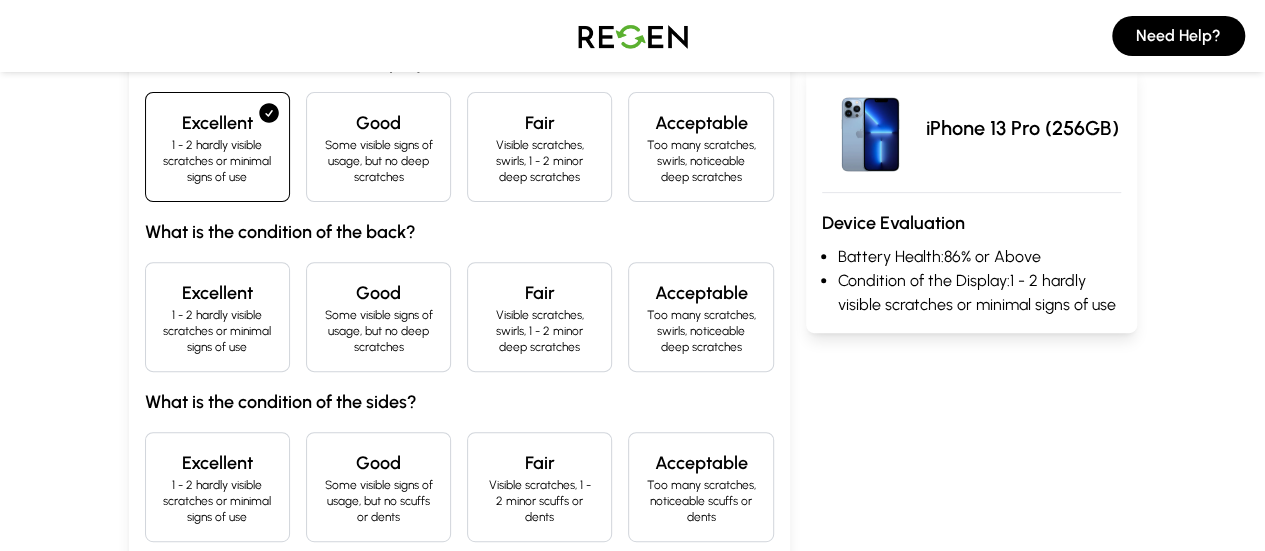 scroll, scrollTop: 200, scrollLeft: 0, axis: vertical 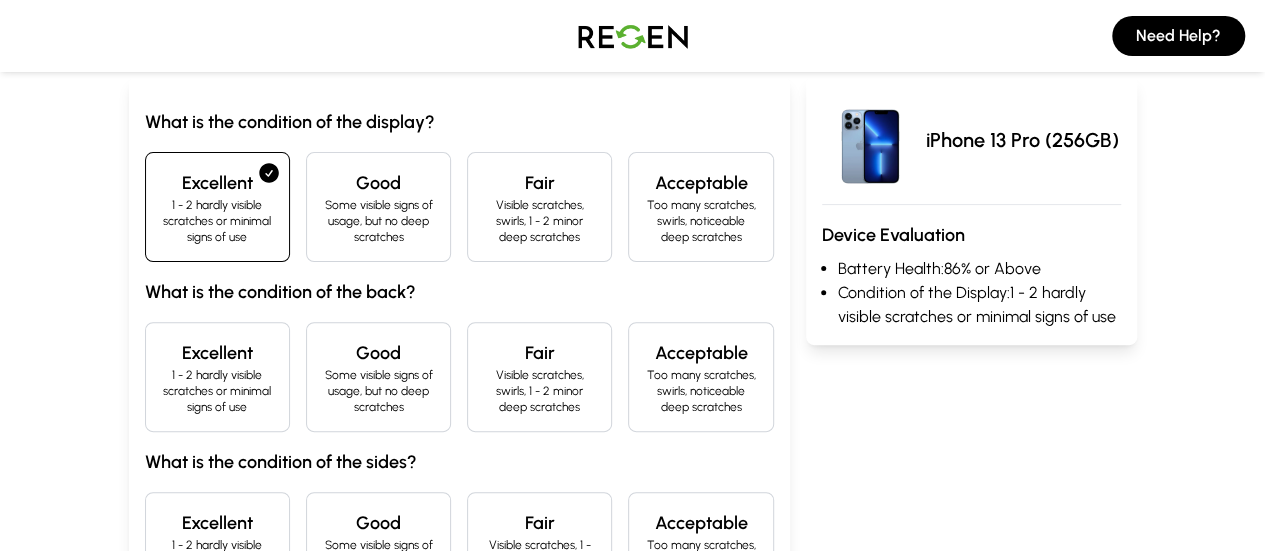 click on "1 - 2 hardly visible scratches or minimal signs of use" at bounding box center (217, 221) 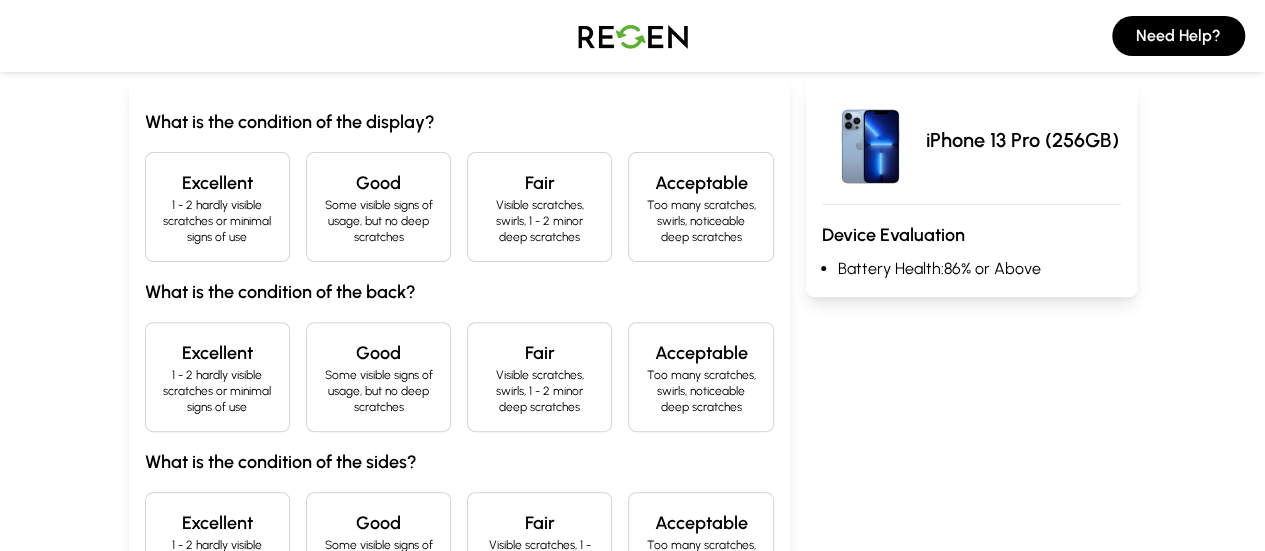 click on "Excellent" at bounding box center [217, 353] 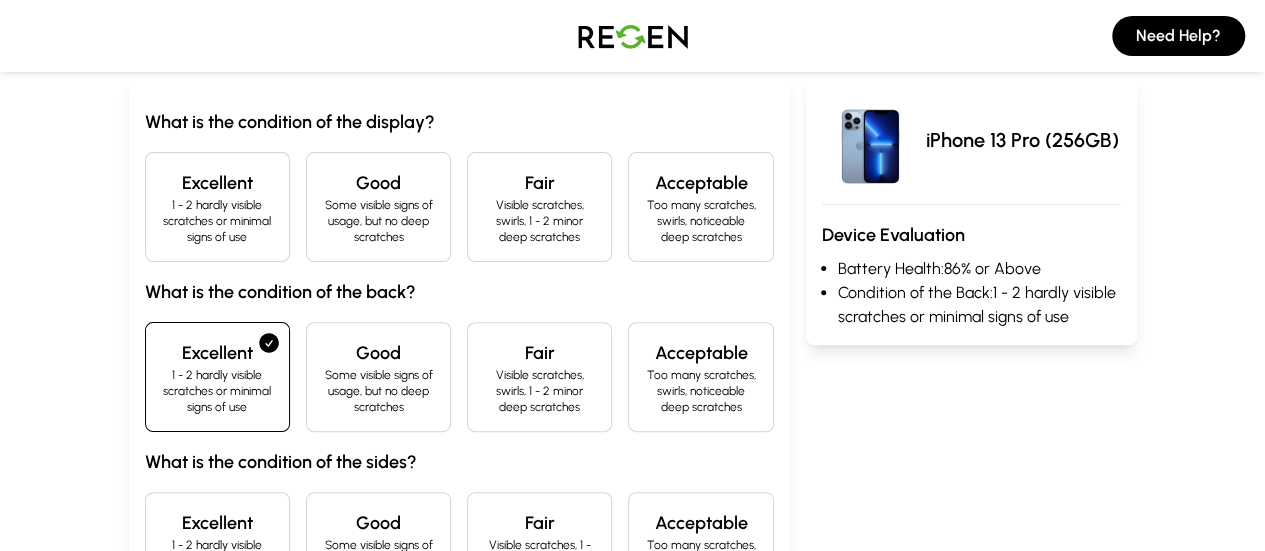 click on "Excellent" at bounding box center (217, 183) 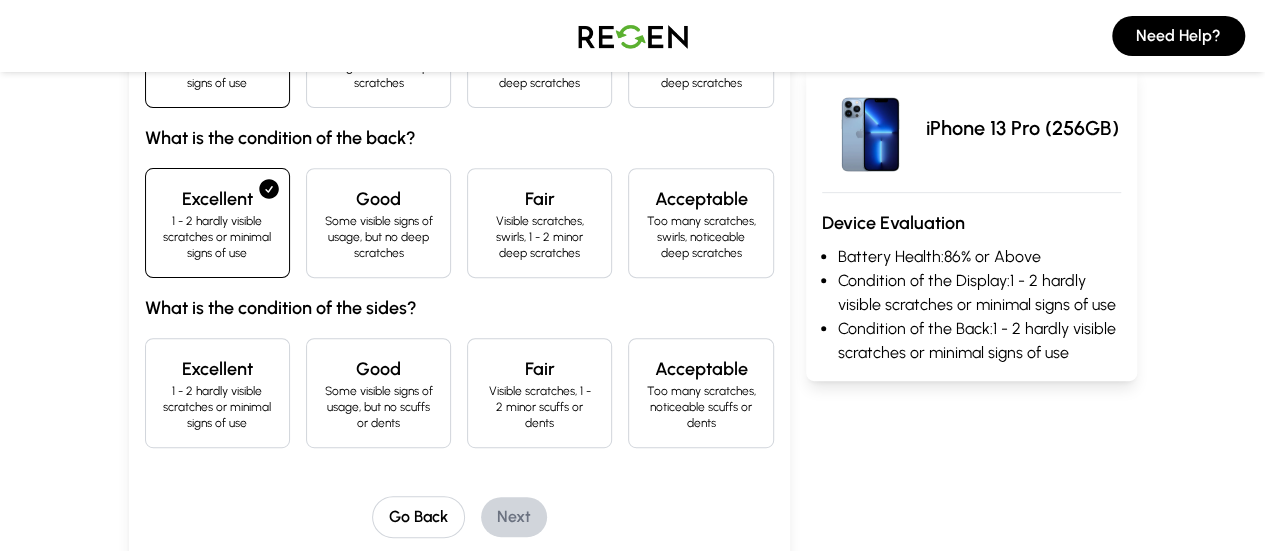 scroll, scrollTop: 400, scrollLeft: 0, axis: vertical 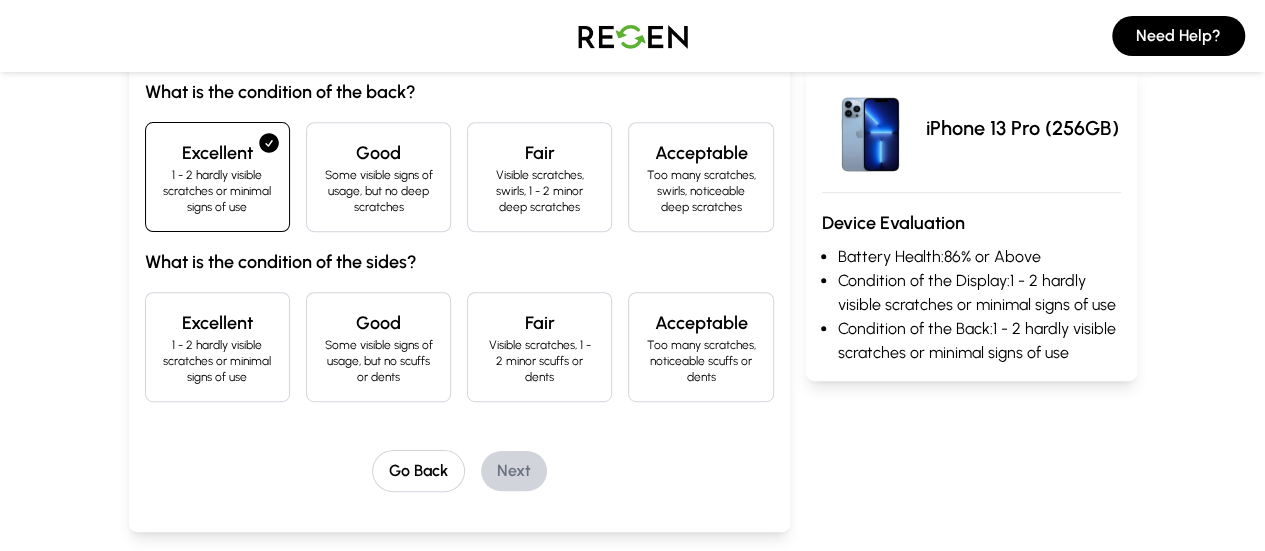 click on "Excellent 1 - 2 hardly visible scratches or minimal signs of use" at bounding box center [217, 347] 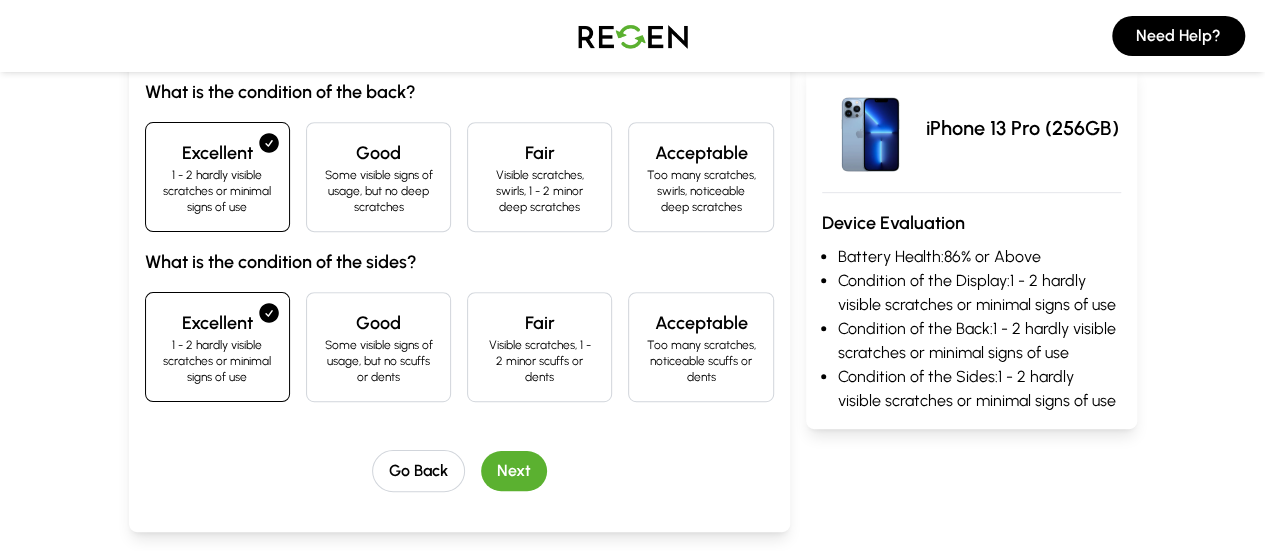 click on "Next" at bounding box center [514, 471] 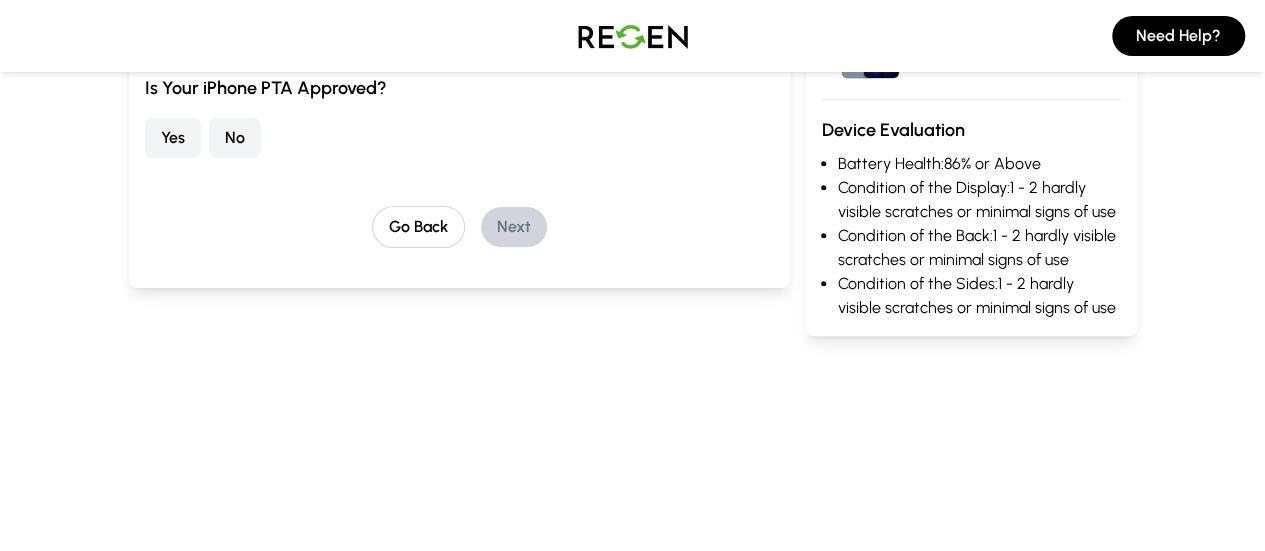 scroll, scrollTop: 181, scrollLeft: 0, axis: vertical 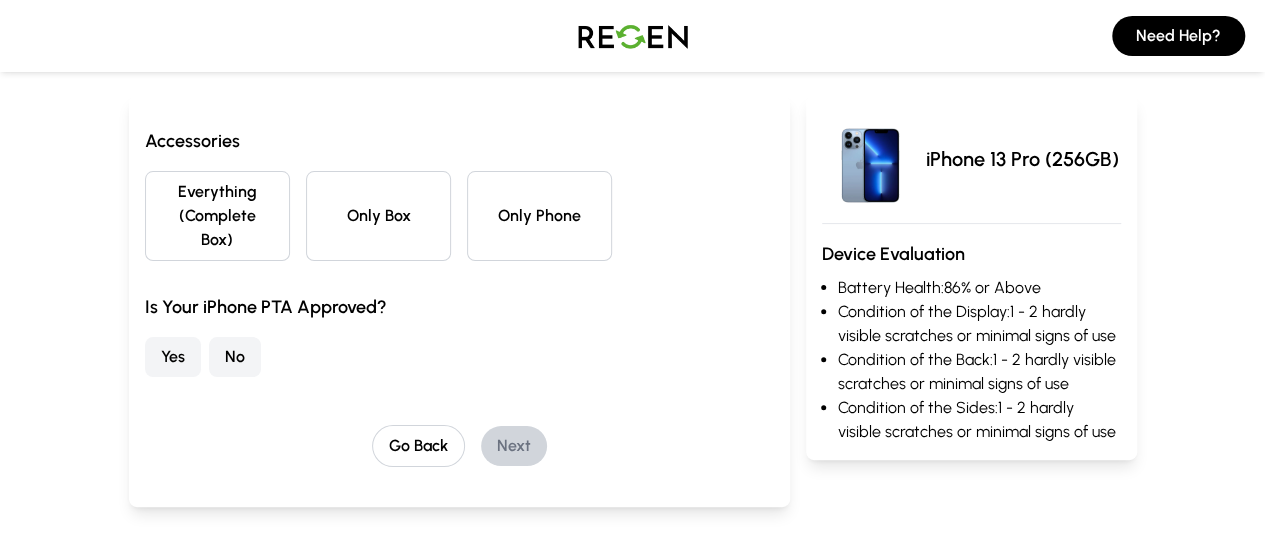 click on "Only Box" at bounding box center (378, 216) 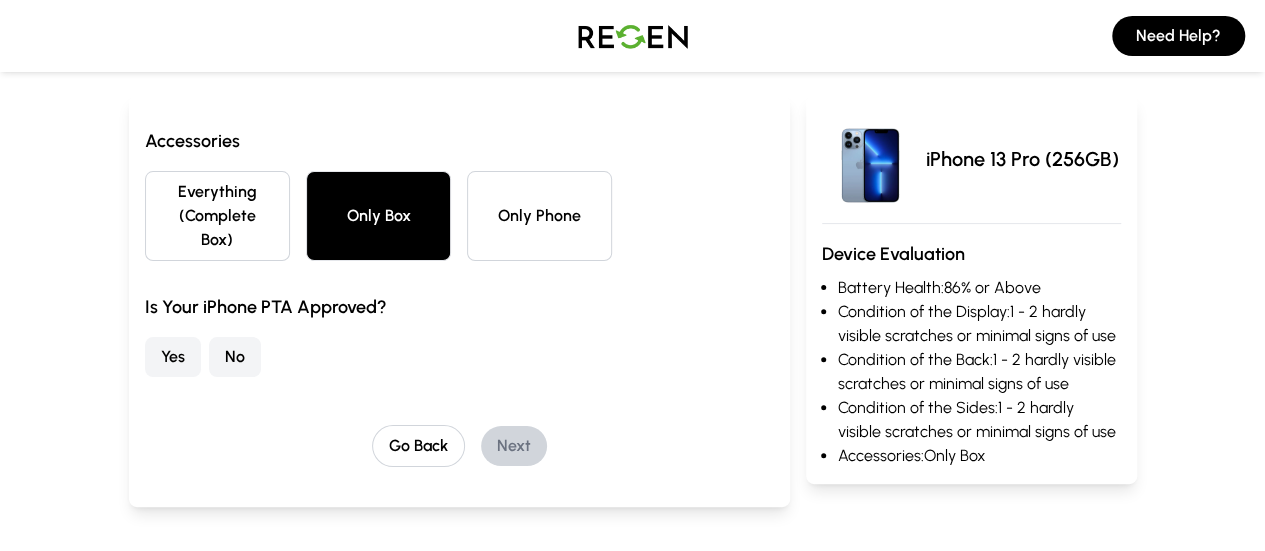 click on "Yes" at bounding box center (173, 357) 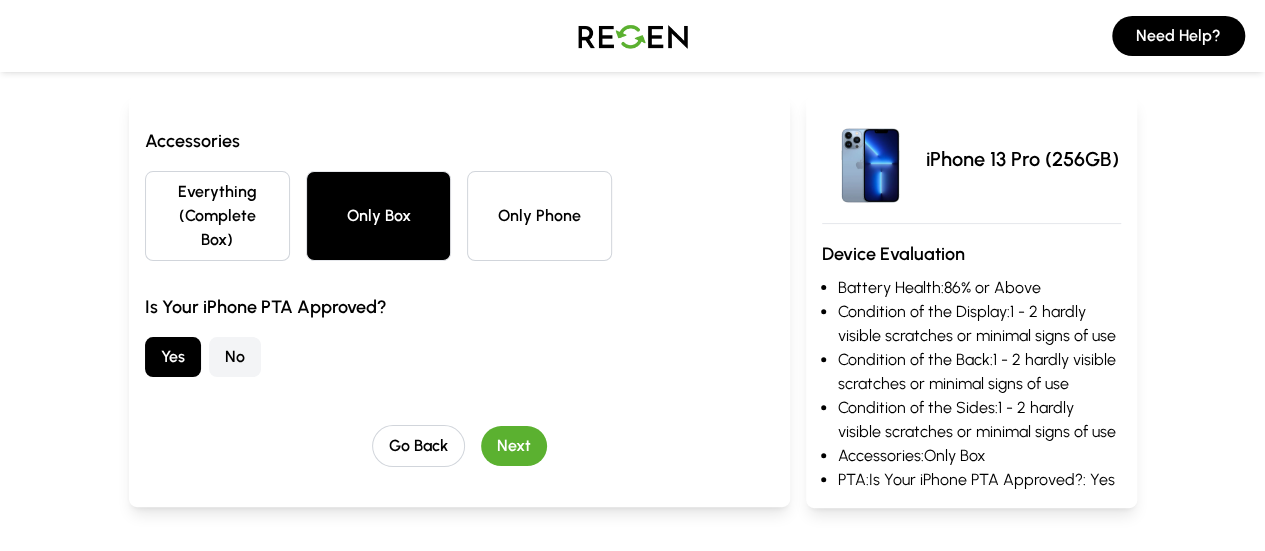click on "Next" at bounding box center (514, 446) 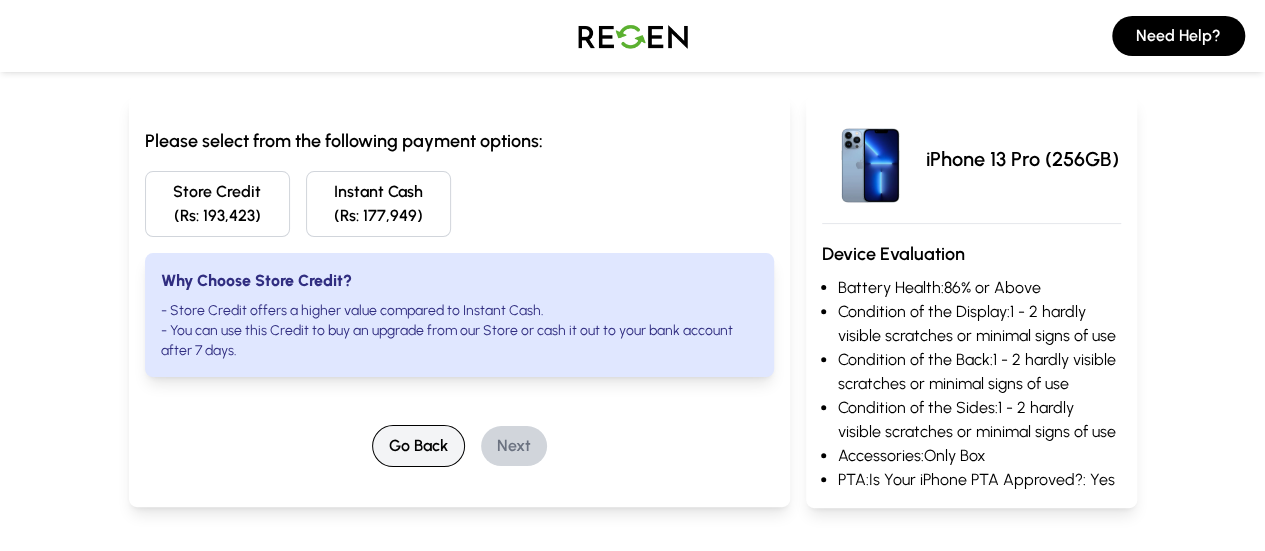 click on "Go Back" at bounding box center (418, 446) 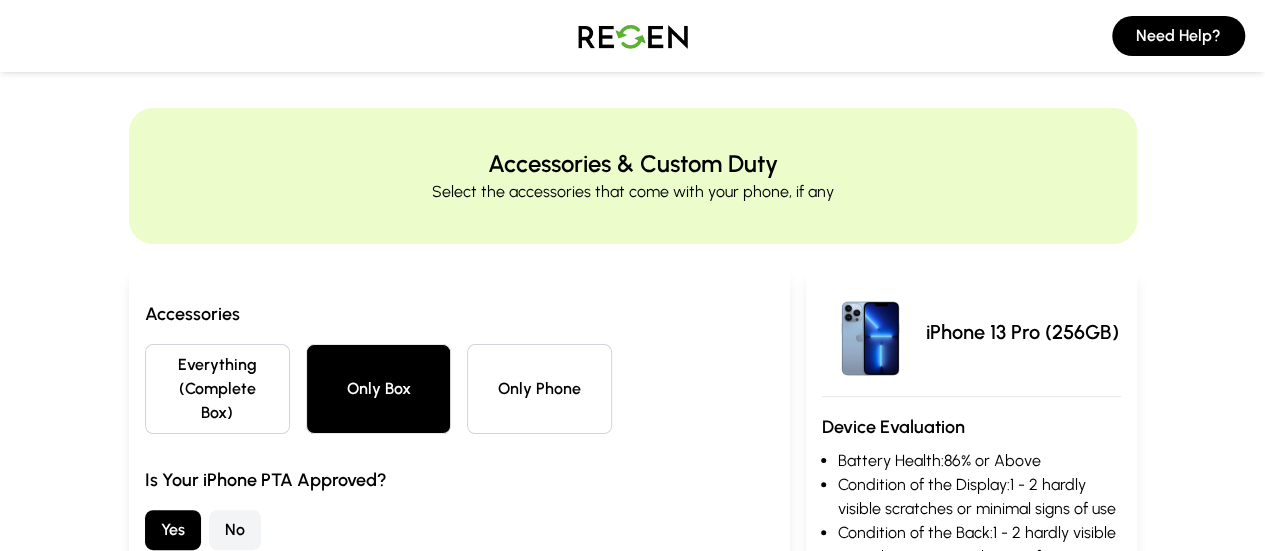 scroll, scrollTop: 0, scrollLeft: 0, axis: both 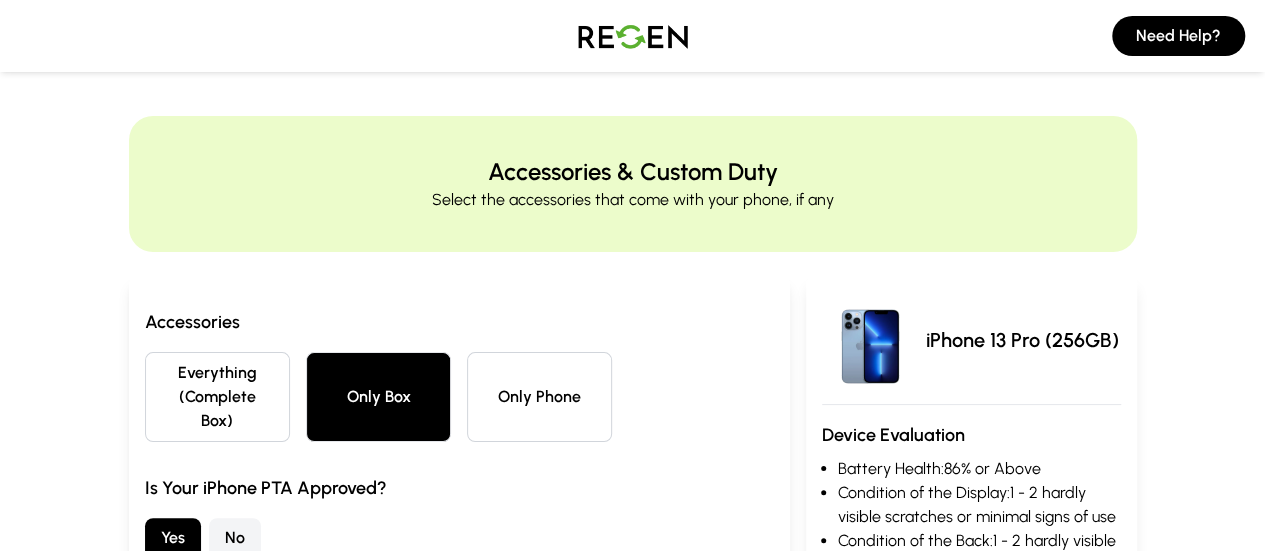 click on "Everything (Complete Box)" at bounding box center (217, 397) 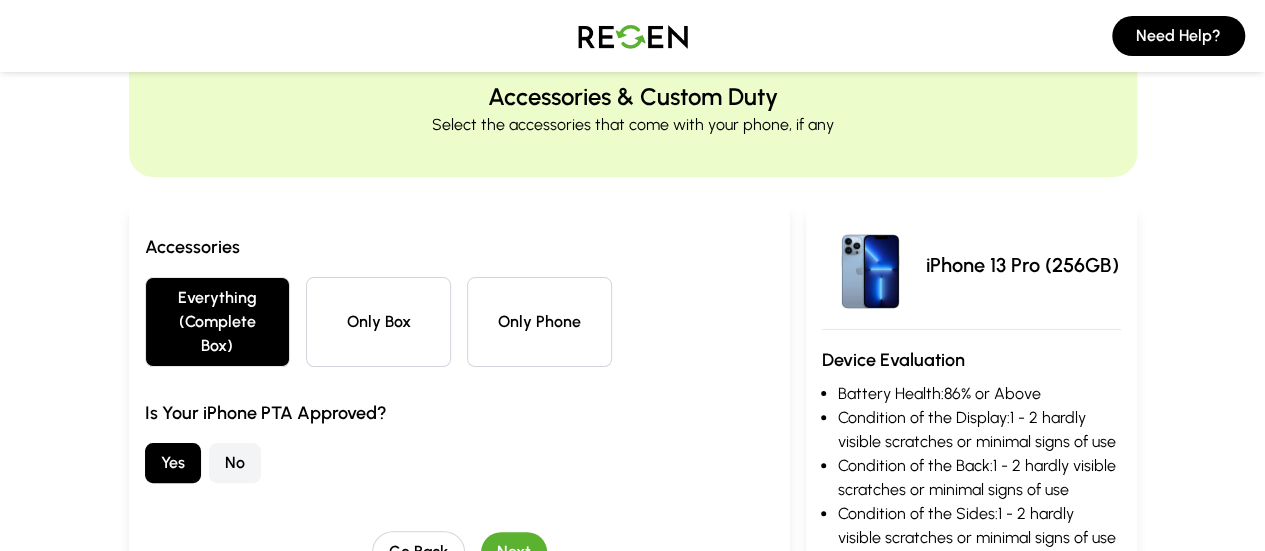 scroll, scrollTop: 200, scrollLeft: 0, axis: vertical 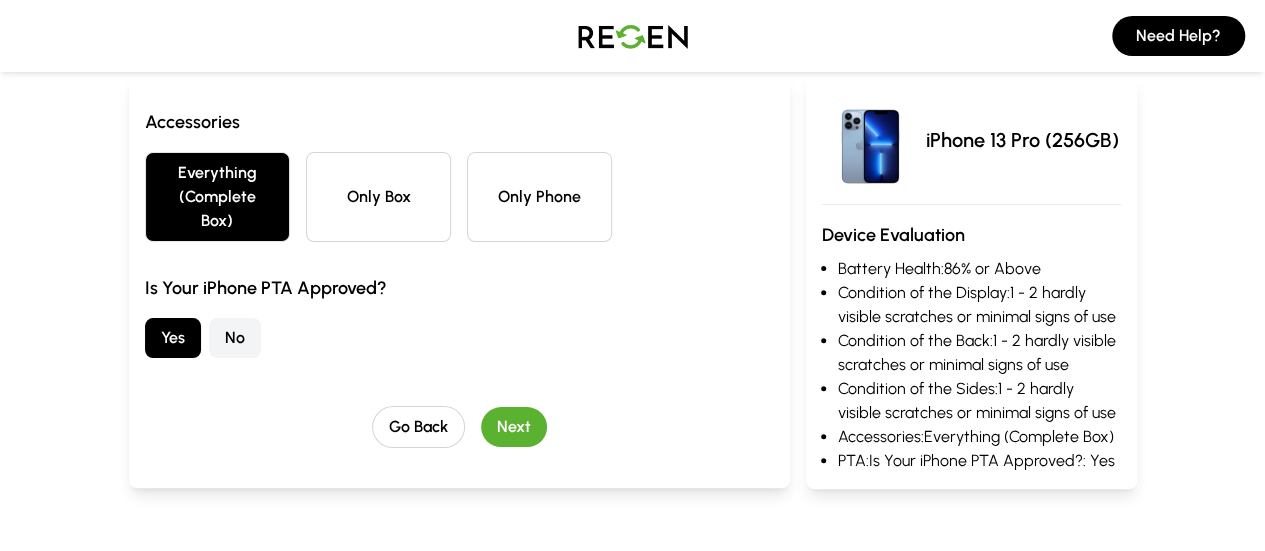 click on "Next" at bounding box center (514, 427) 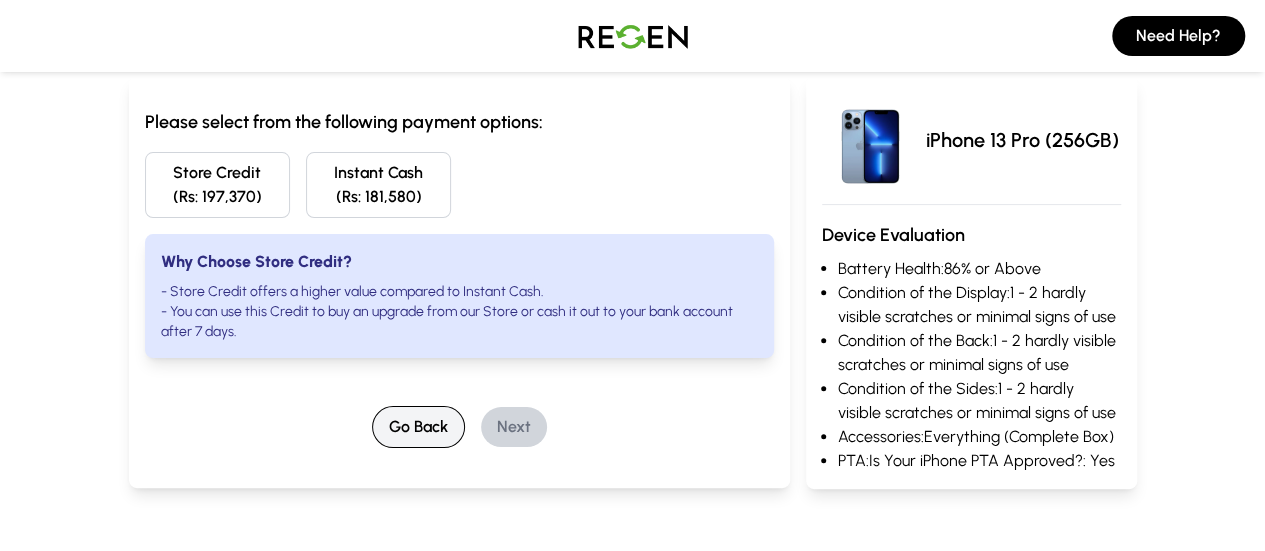 click on "Go Back" at bounding box center [418, 427] 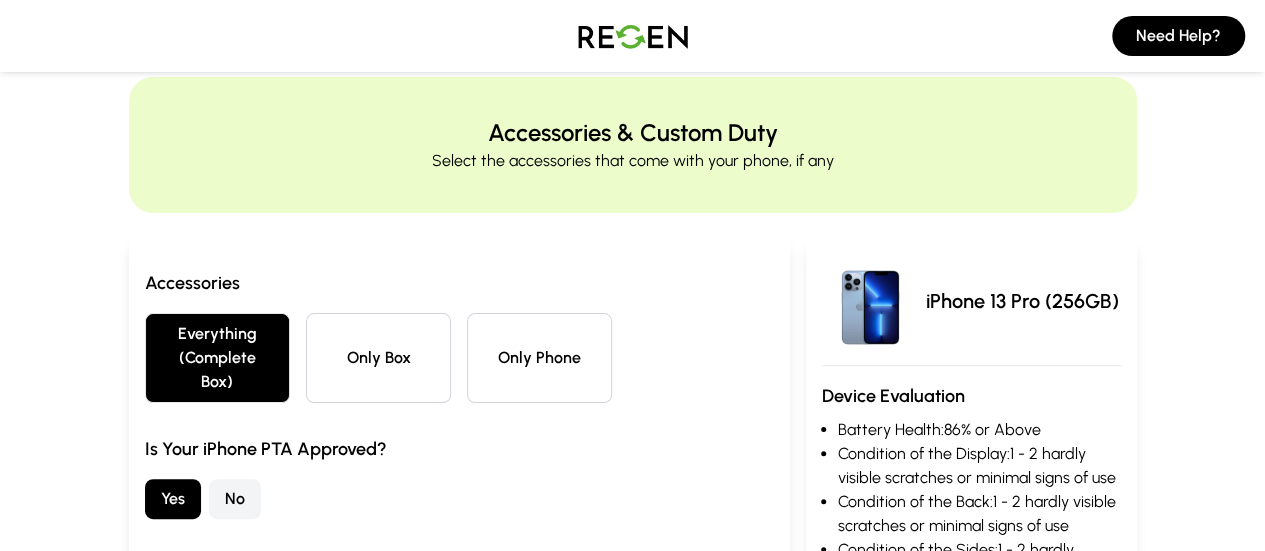 scroll, scrollTop: 0, scrollLeft: 0, axis: both 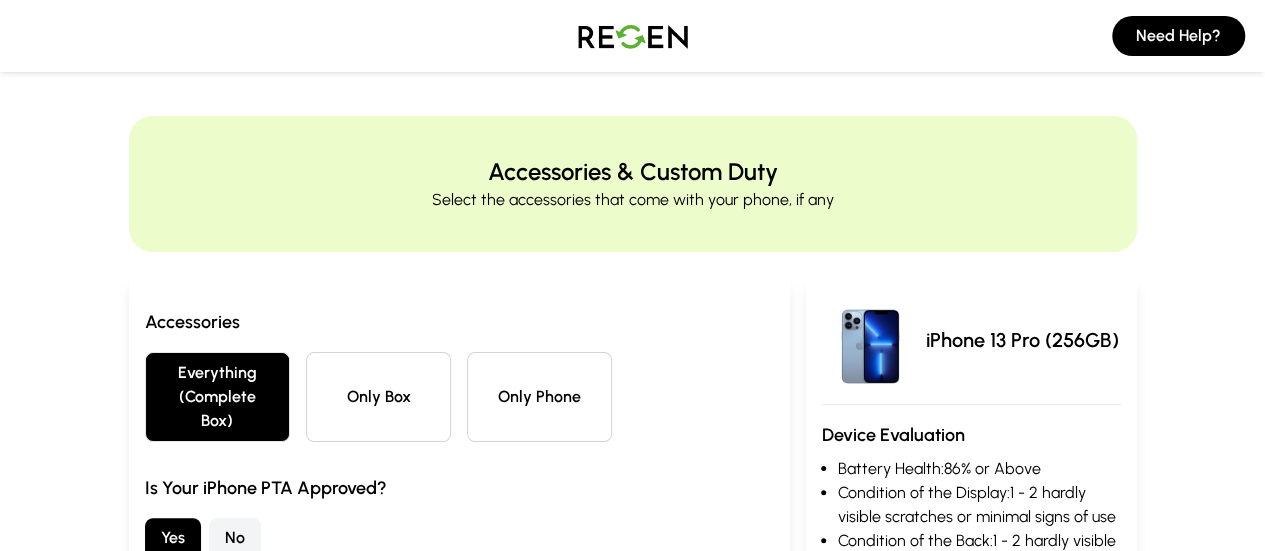 click on "Only Box" at bounding box center (378, 397) 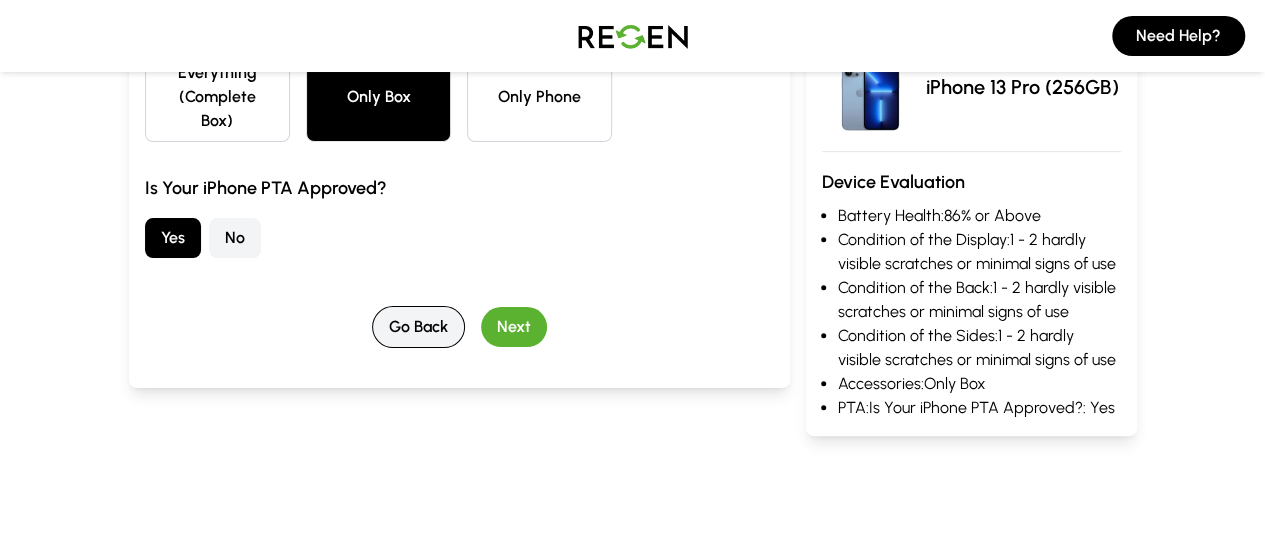 click on "Go Back" at bounding box center [418, 327] 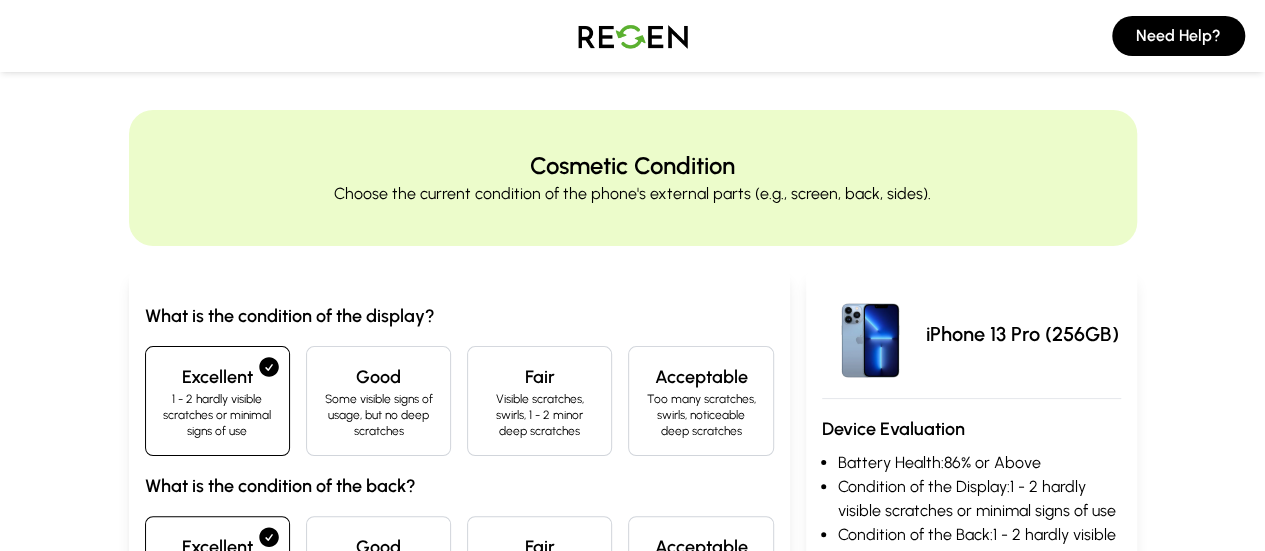 scroll, scrollTop: 0, scrollLeft: 0, axis: both 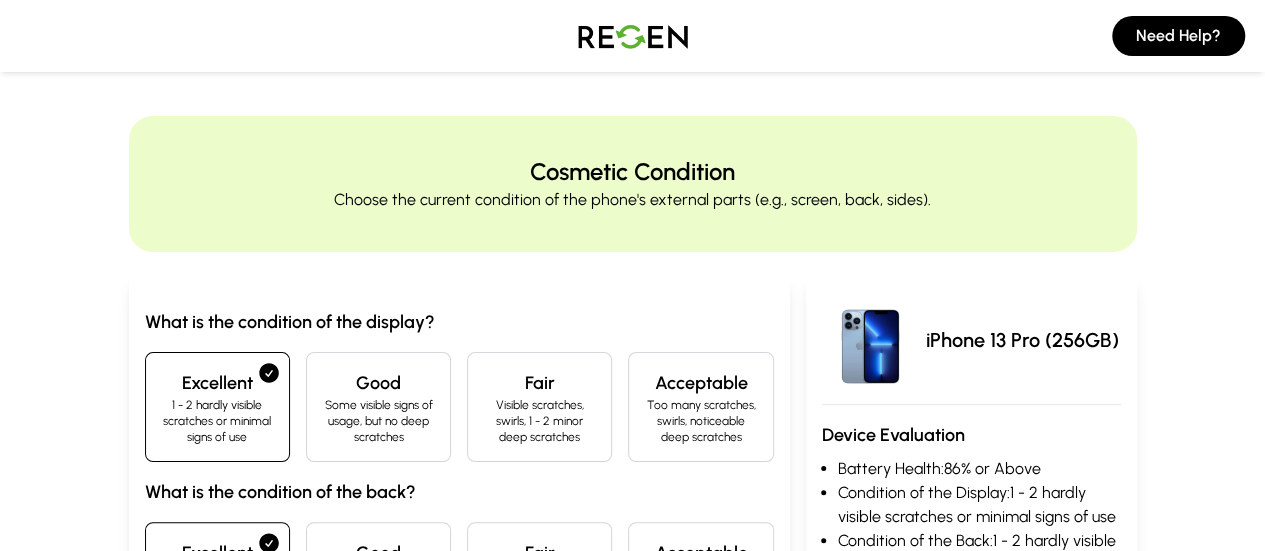 click on "1 - 2 hardly visible scratches or minimal signs of use" at bounding box center [217, 421] 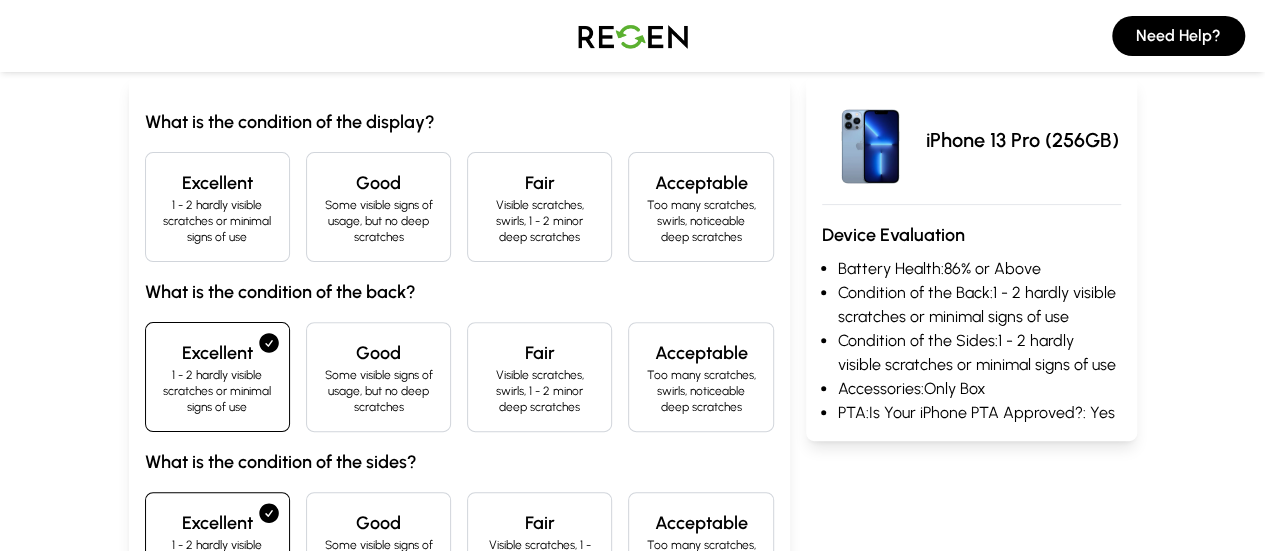 click on "Excellent" at bounding box center (217, 353) 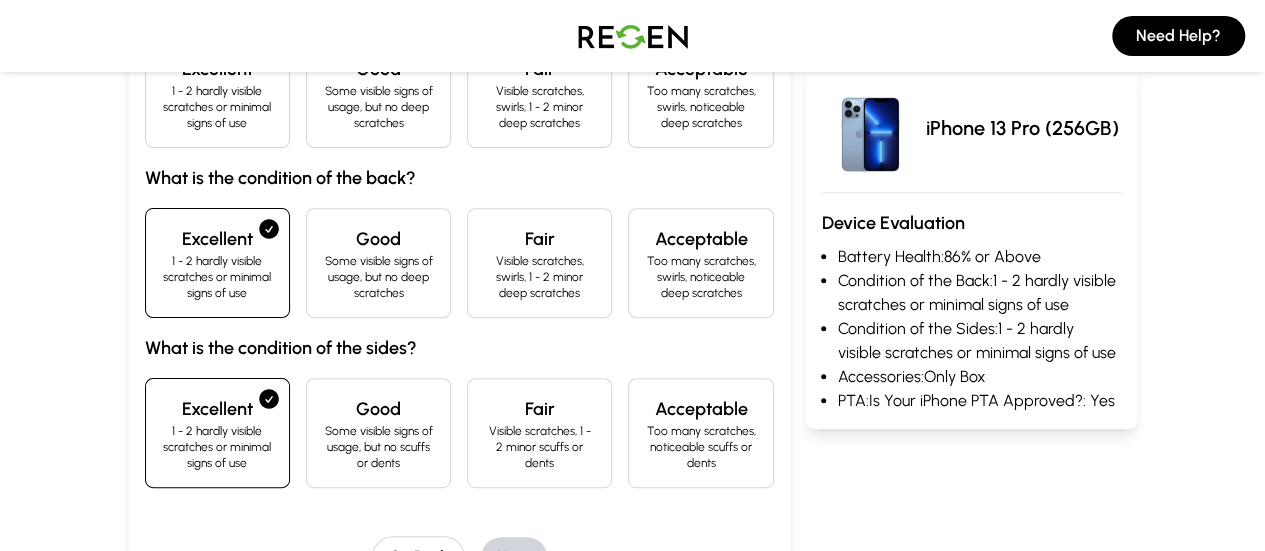scroll, scrollTop: 400, scrollLeft: 0, axis: vertical 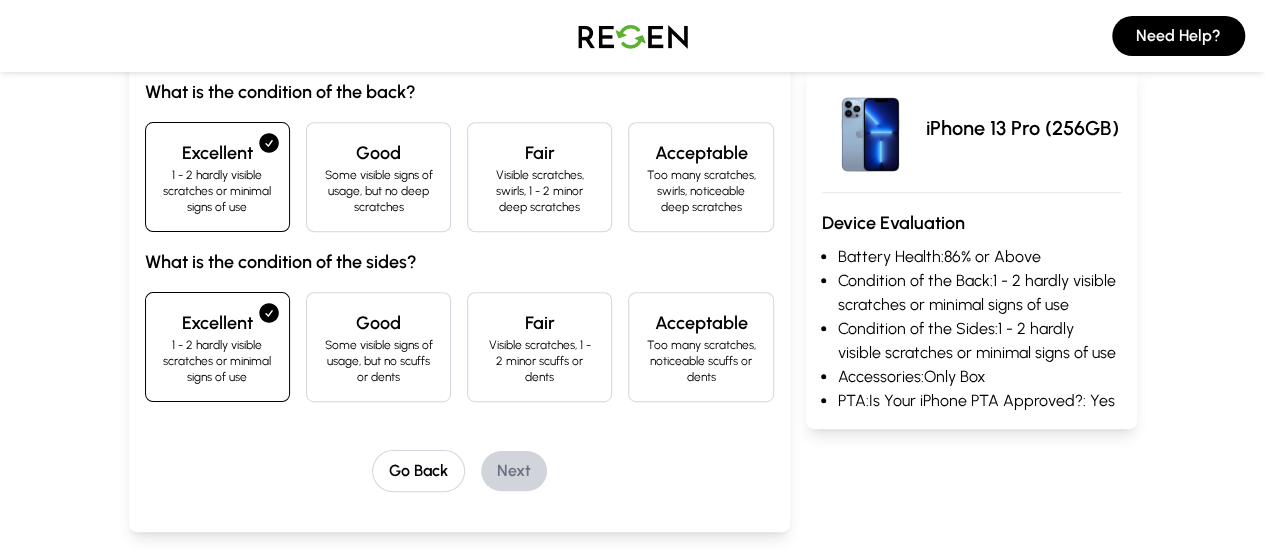 click on "1 - 2 hardly visible scratches or minimal signs of use" at bounding box center (217, 361) 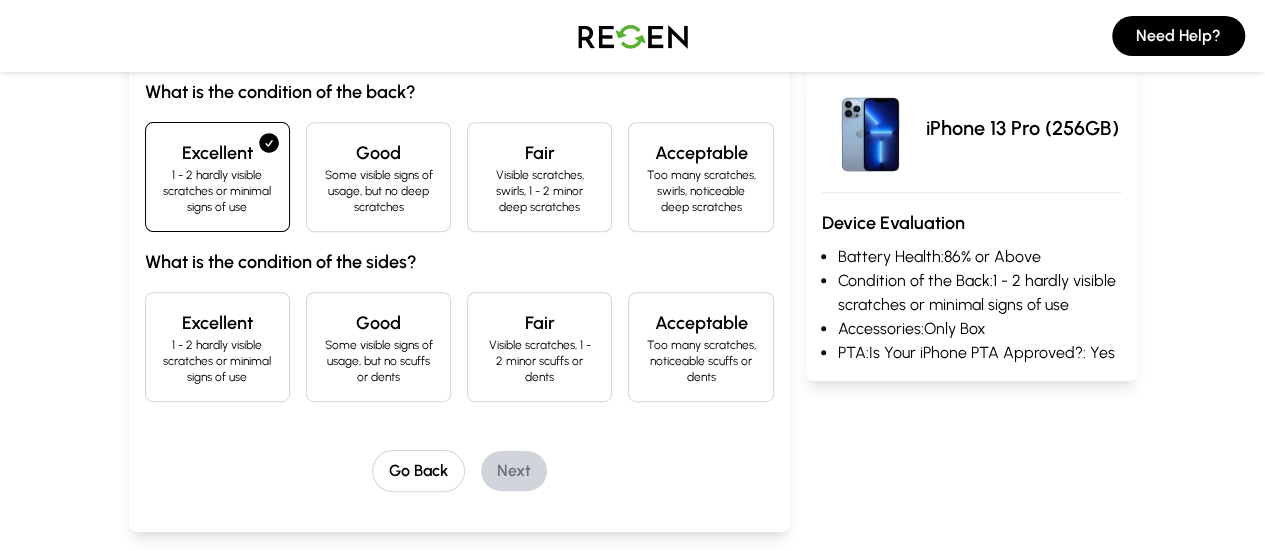 click on "1 - 2 hardly visible scratches or minimal signs of use" at bounding box center (217, 191) 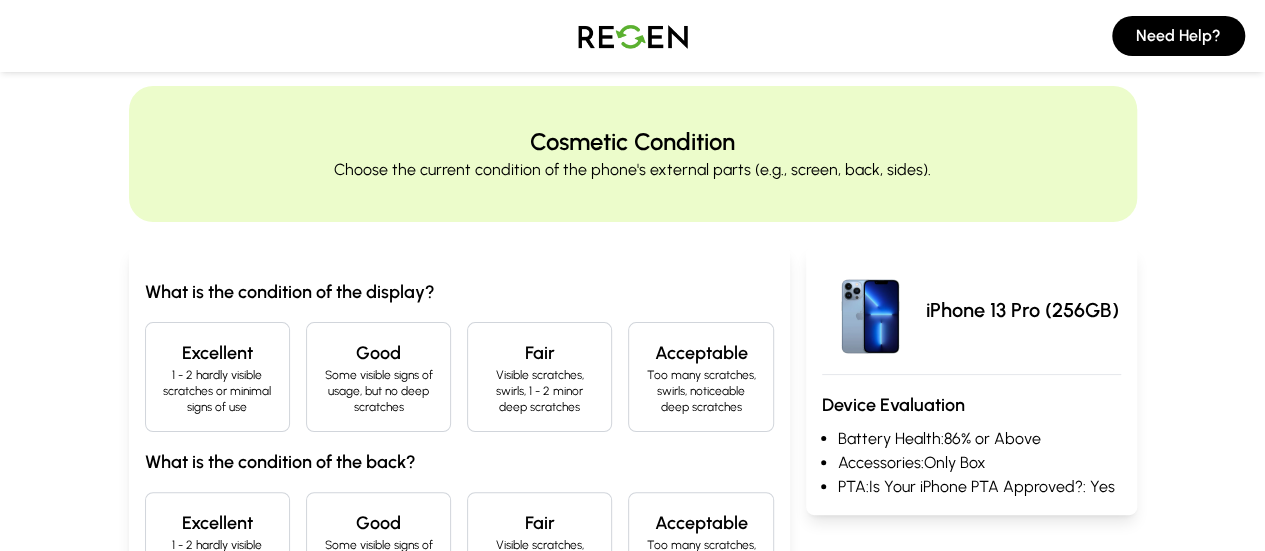 scroll, scrollTop: 0, scrollLeft: 0, axis: both 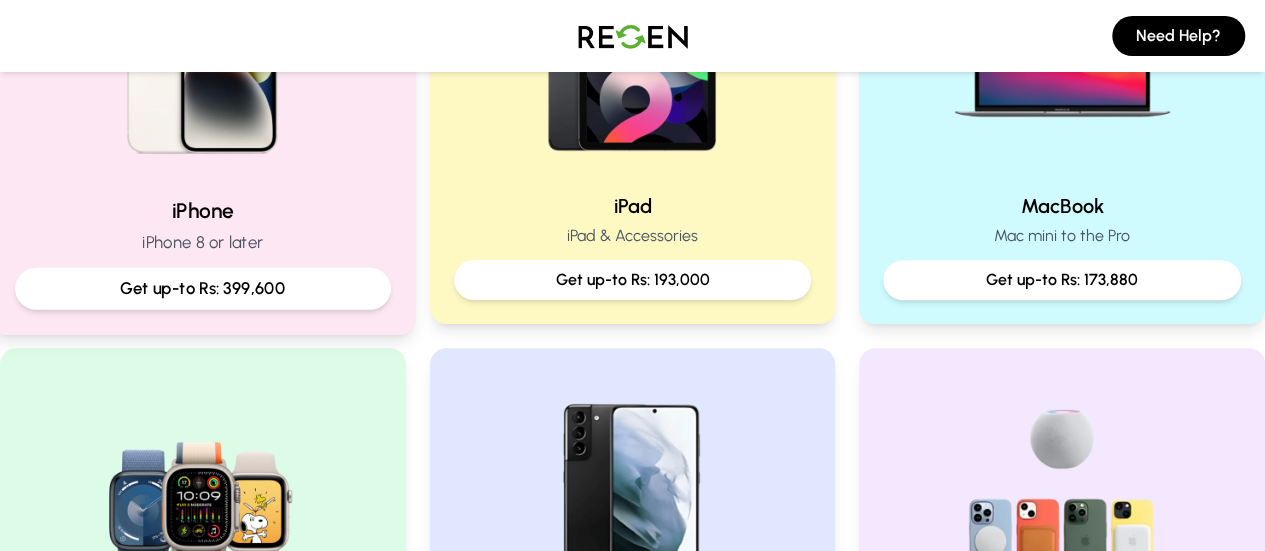 click on "iPhone 8 or later" at bounding box center [203, 242] 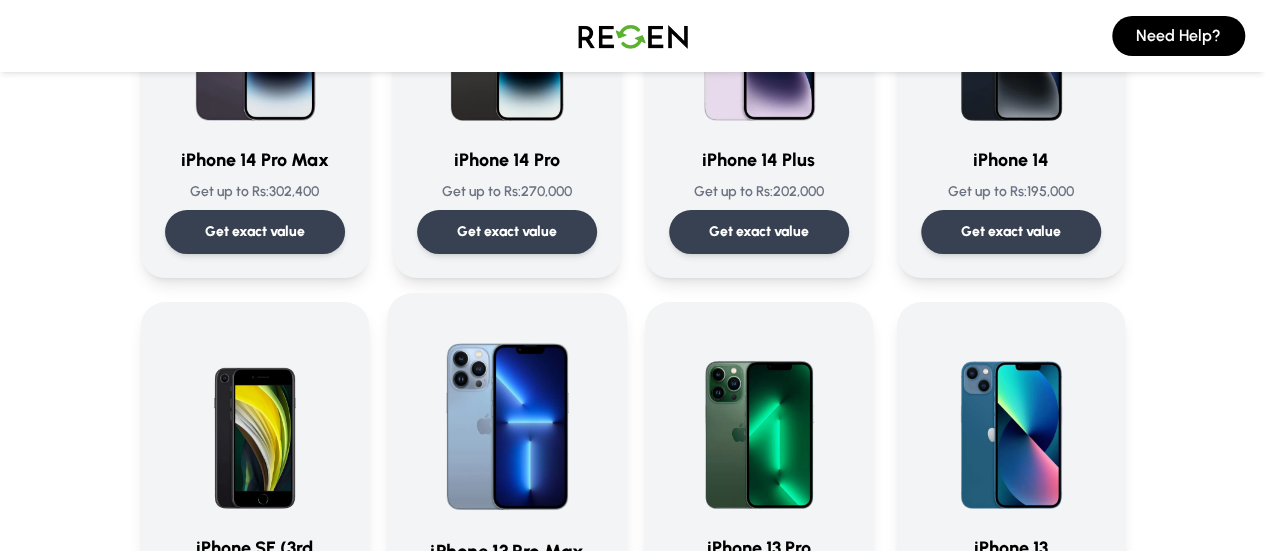 scroll, scrollTop: 800, scrollLeft: 0, axis: vertical 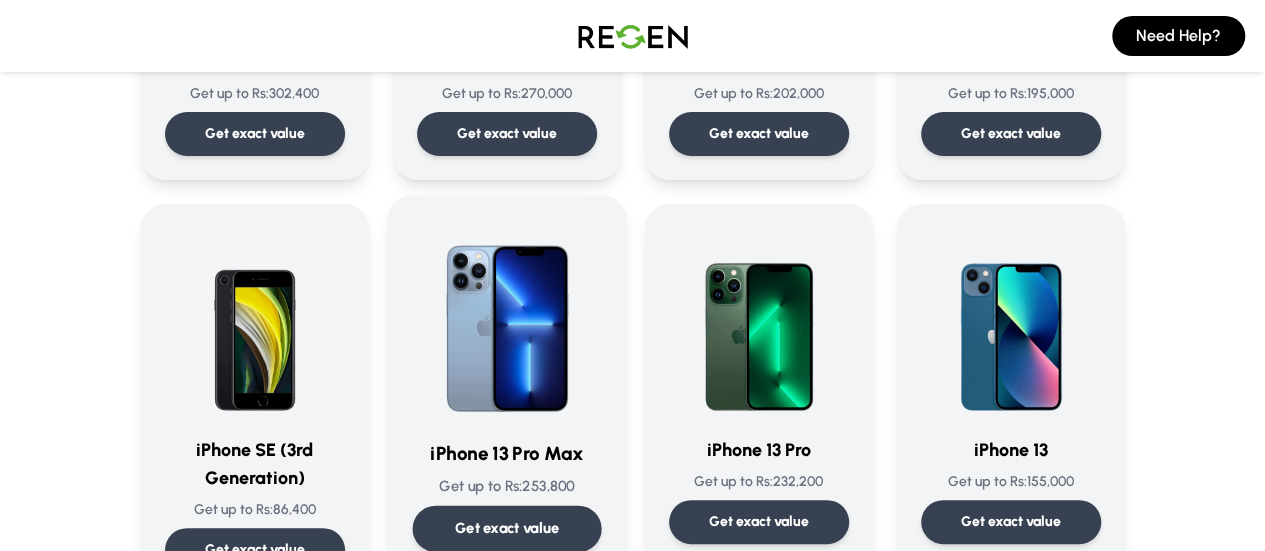 click at bounding box center (506, 321) 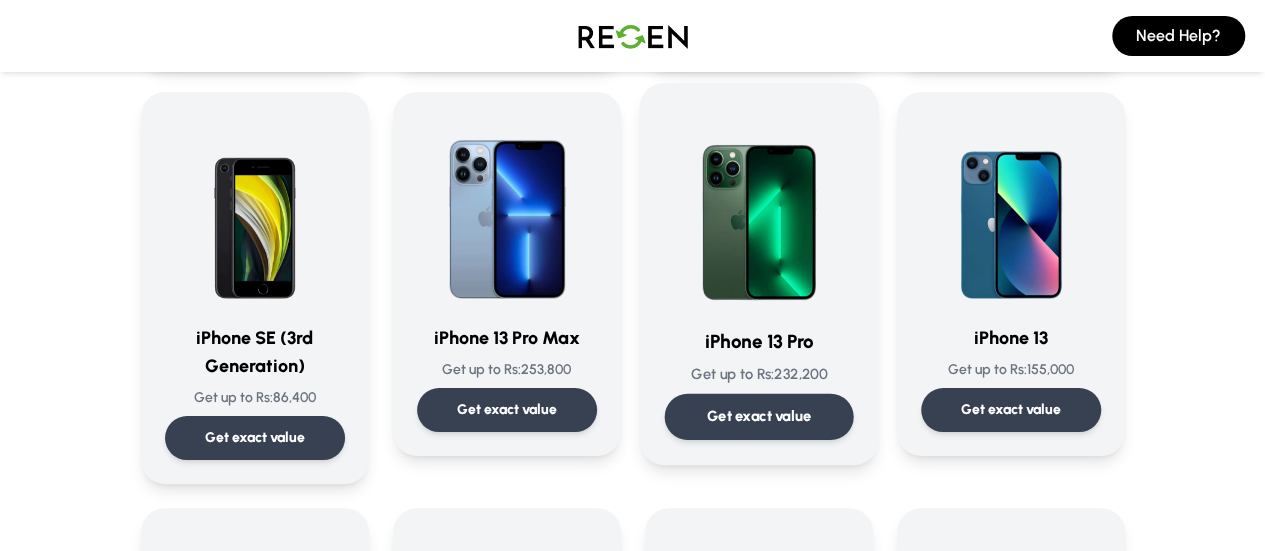 scroll, scrollTop: 1000, scrollLeft: 0, axis: vertical 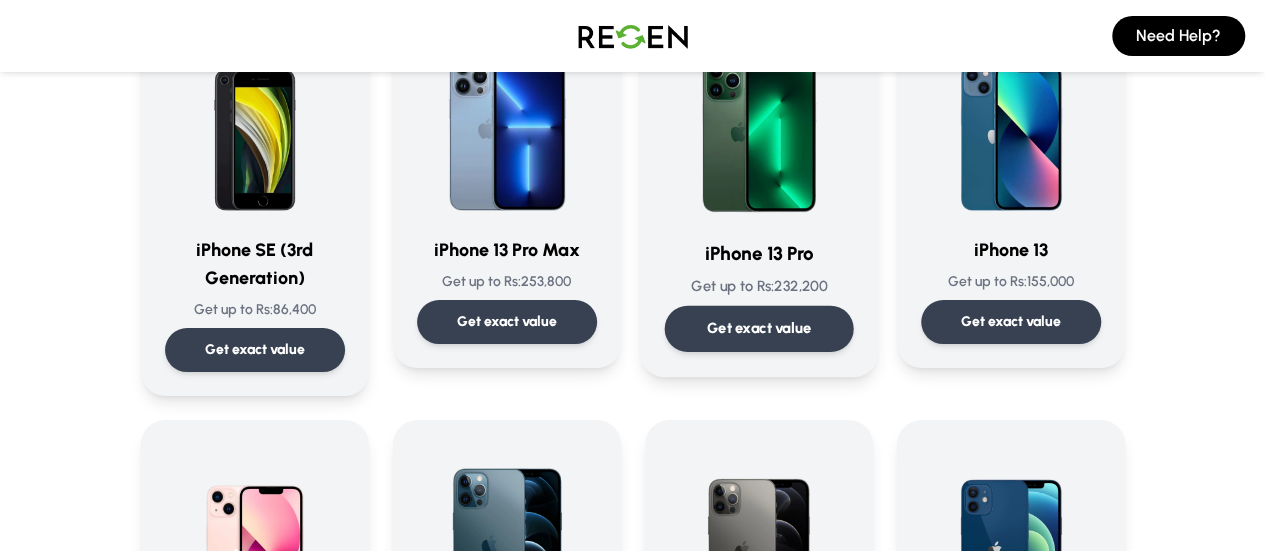 click on "iPhone 13 Pro" at bounding box center [758, 253] 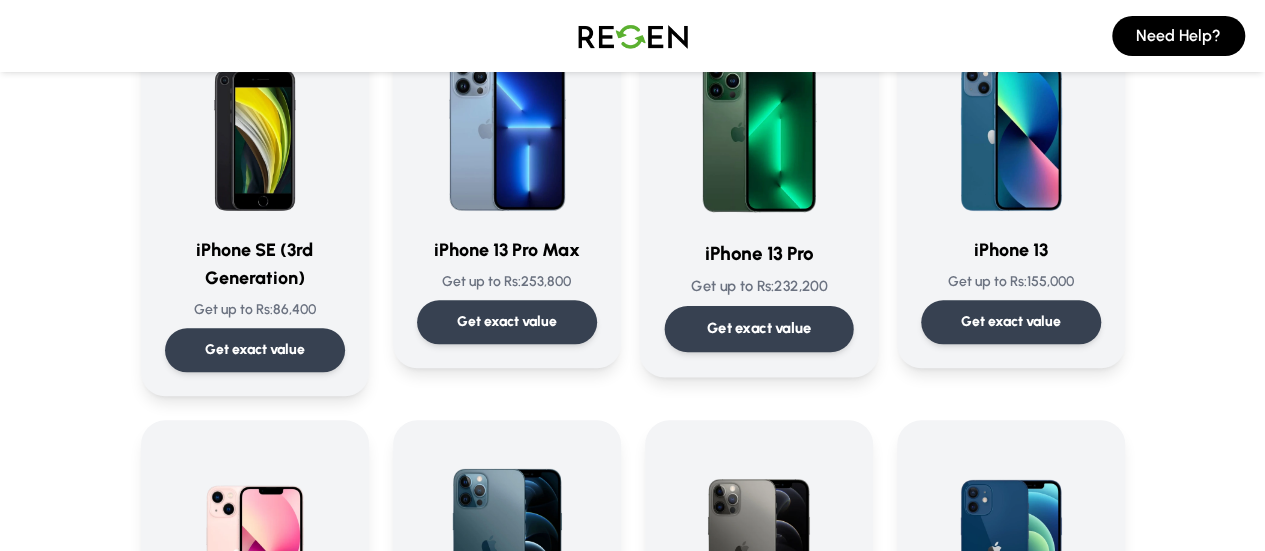 scroll, scrollTop: 0, scrollLeft: 0, axis: both 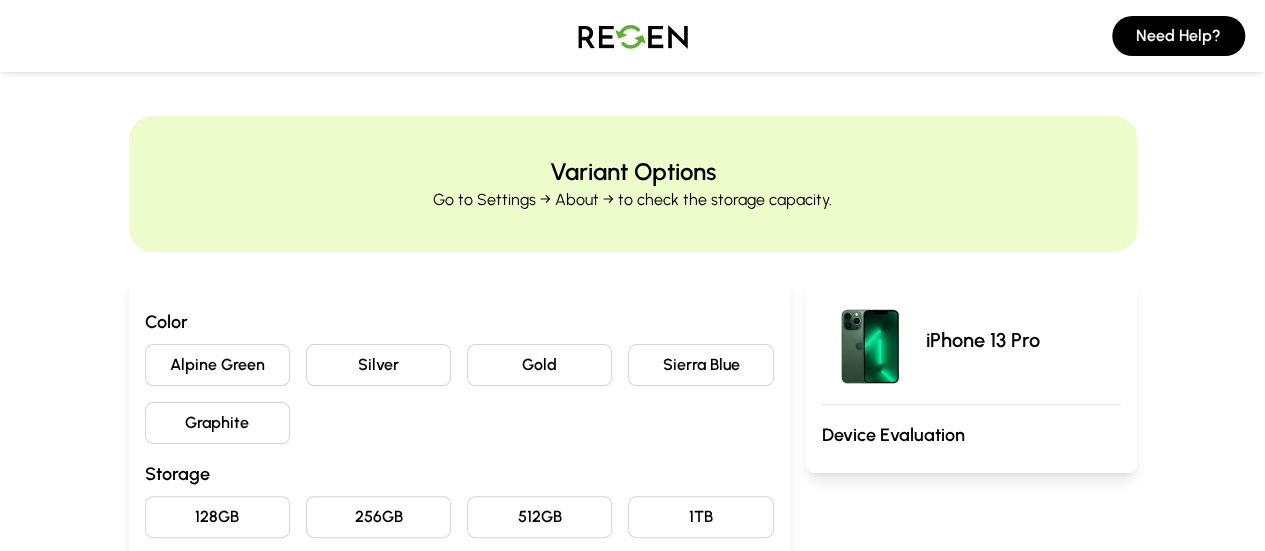 click on "Sierra Blue" at bounding box center [700, 365] 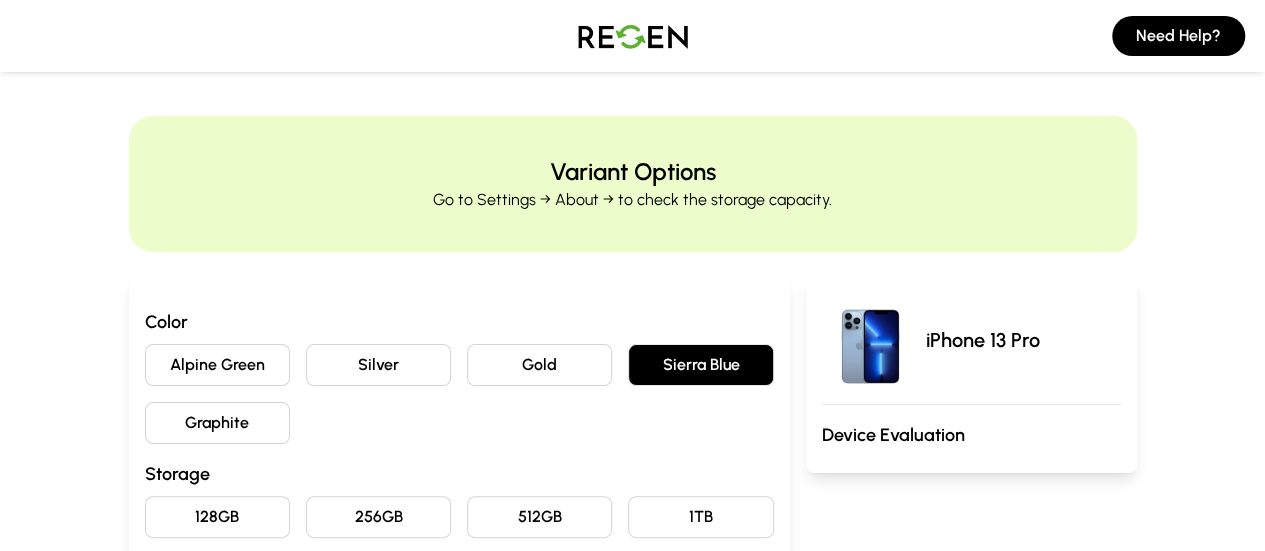 scroll, scrollTop: 300, scrollLeft: 0, axis: vertical 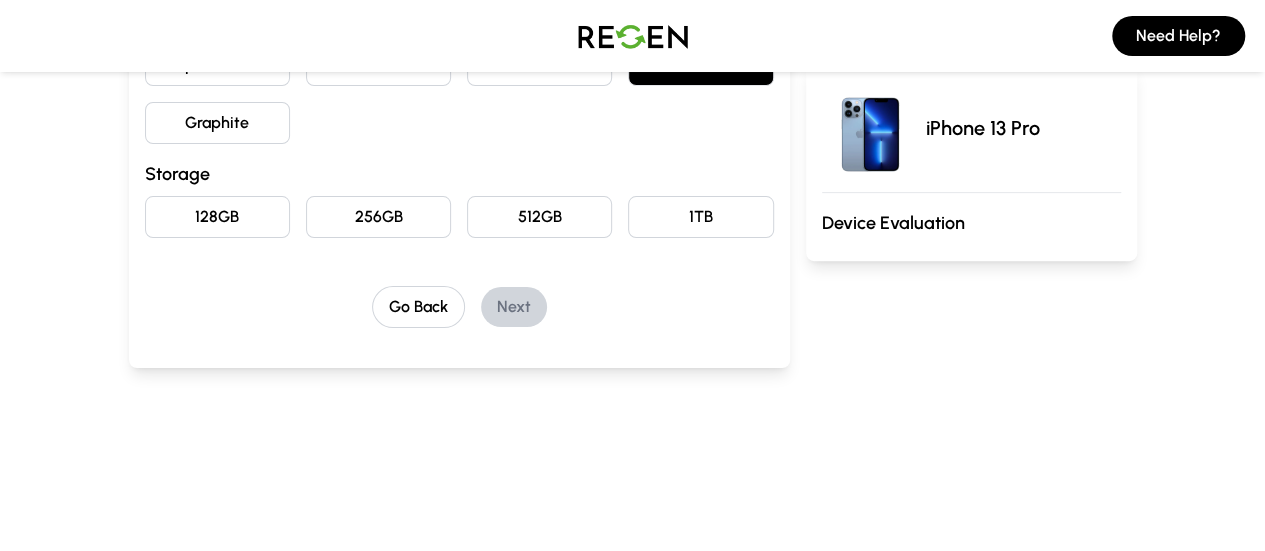 click on "1TB" at bounding box center (700, 217) 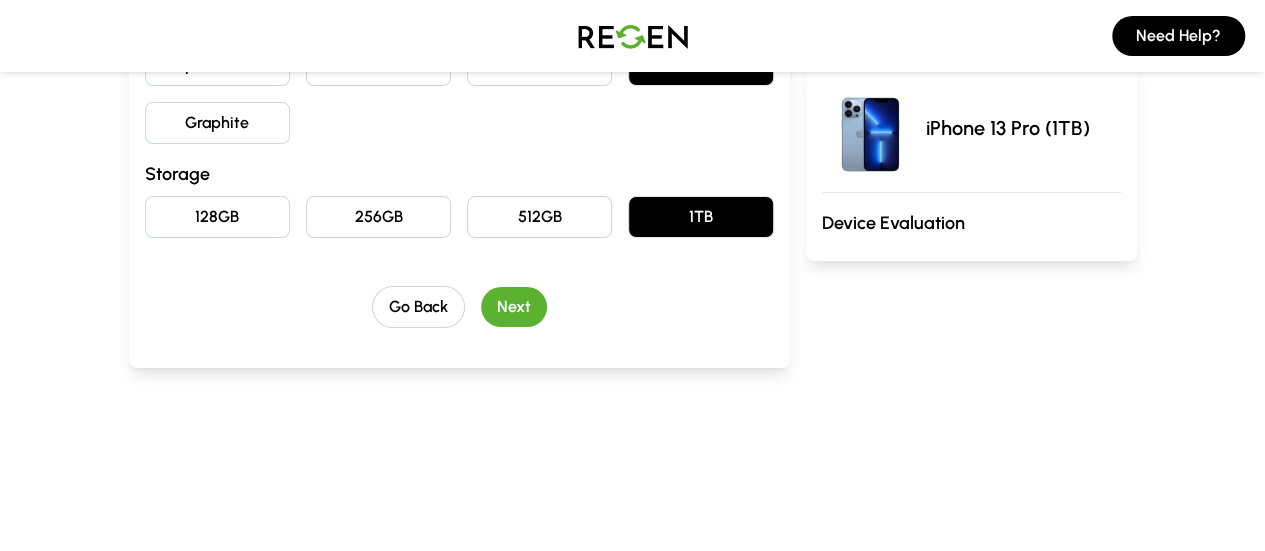 click on "Next" at bounding box center [514, 307] 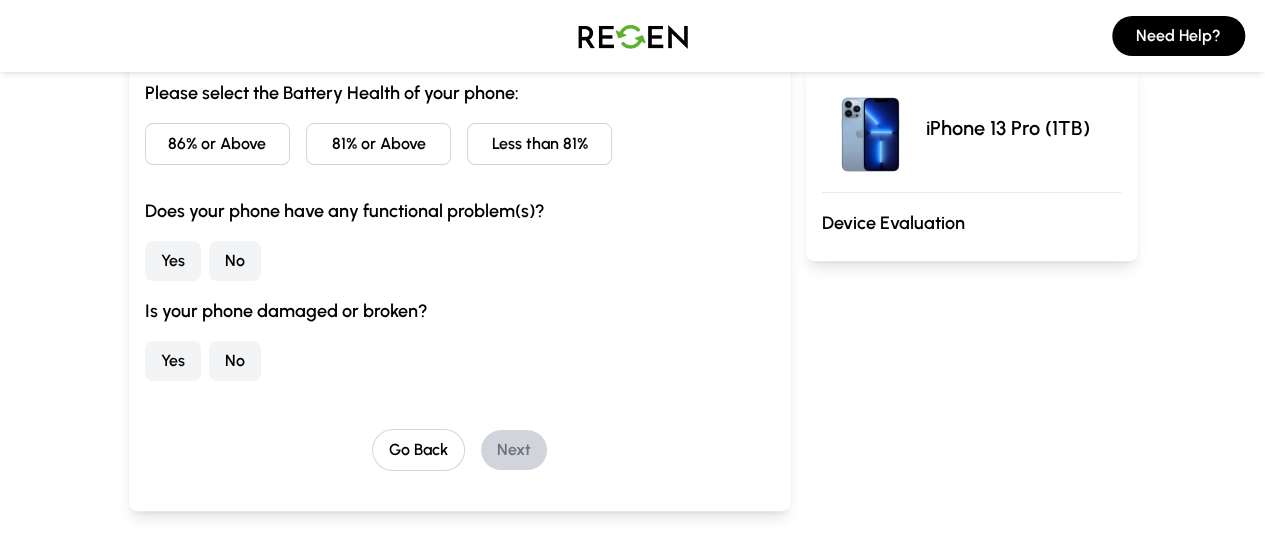 scroll, scrollTop: 100, scrollLeft: 0, axis: vertical 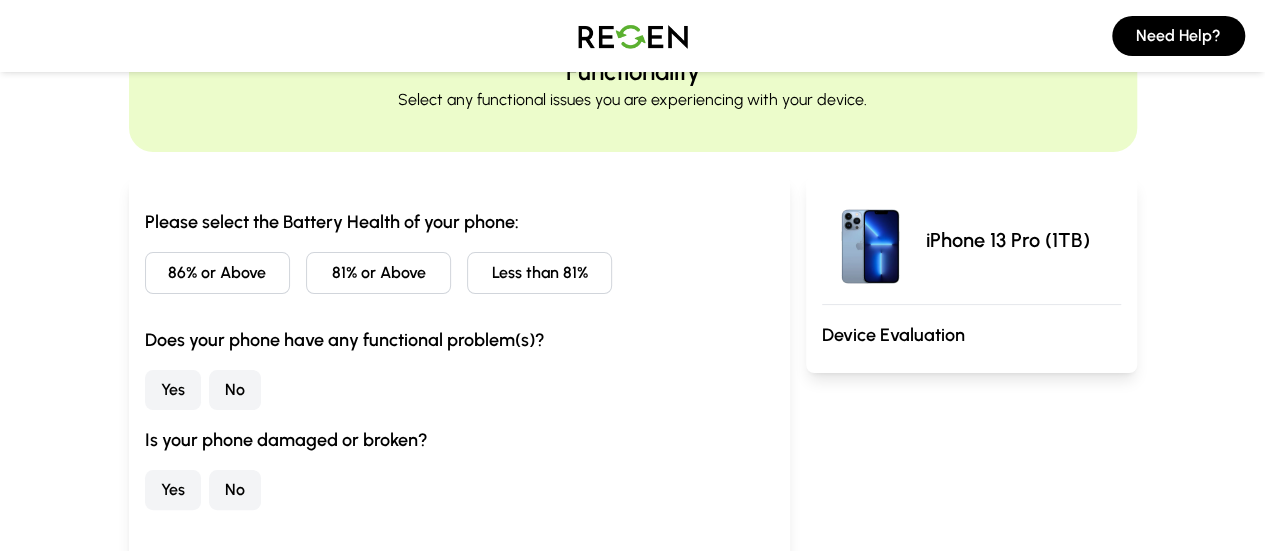 click on "86% or Above" at bounding box center (217, 273) 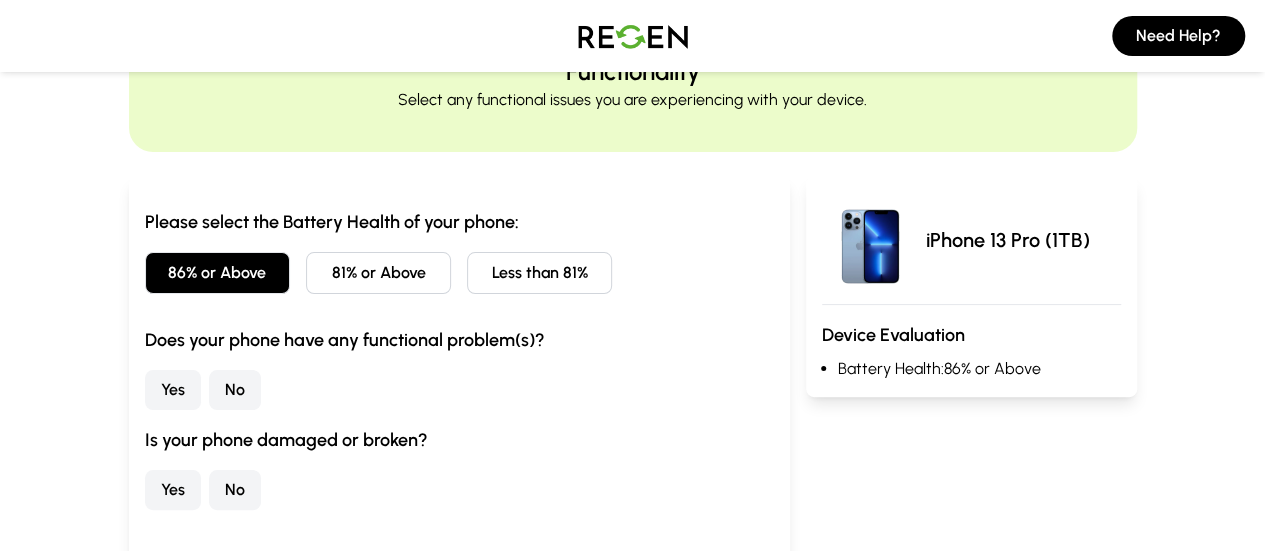 click on "No" at bounding box center (235, 390) 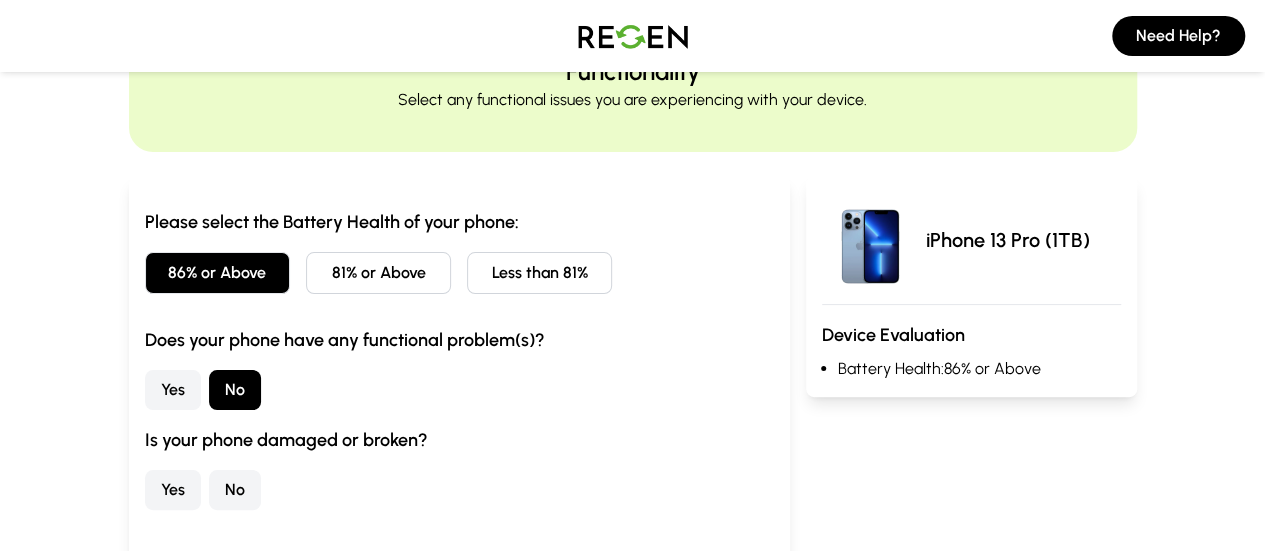 click on "No" at bounding box center [235, 490] 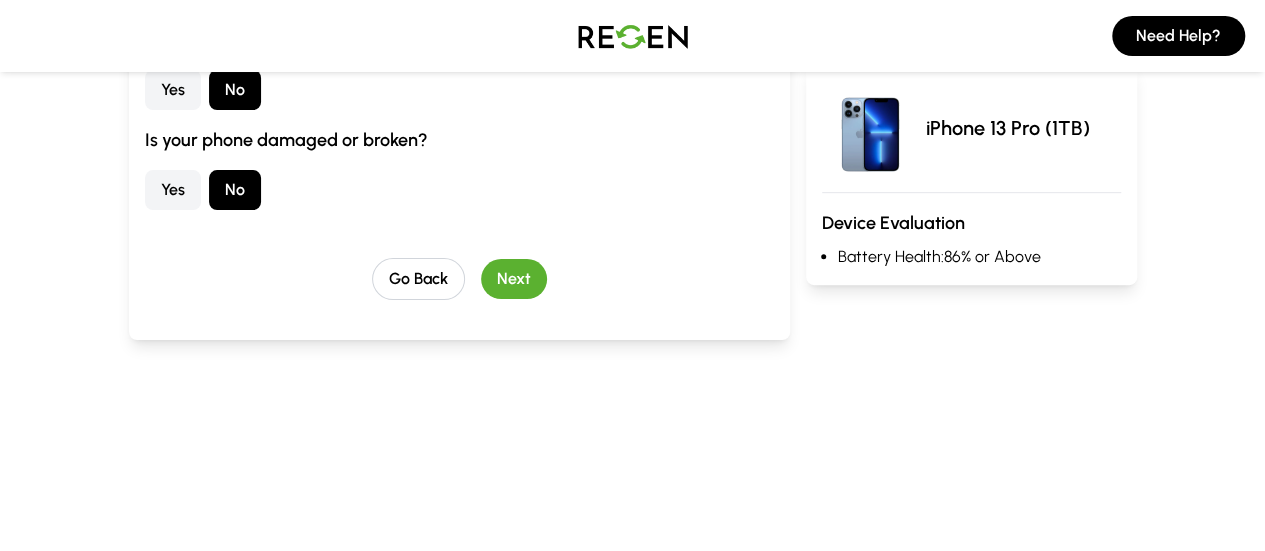 click on "Next" at bounding box center (514, 279) 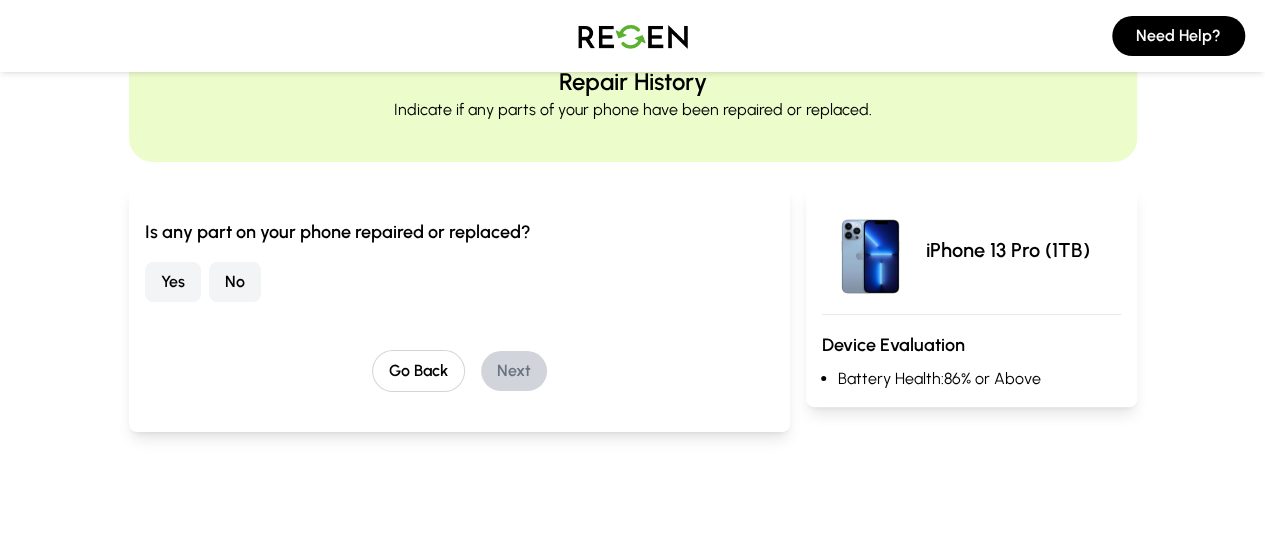 scroll, scrollTop: 0, scrollLeft: 0, axis: both 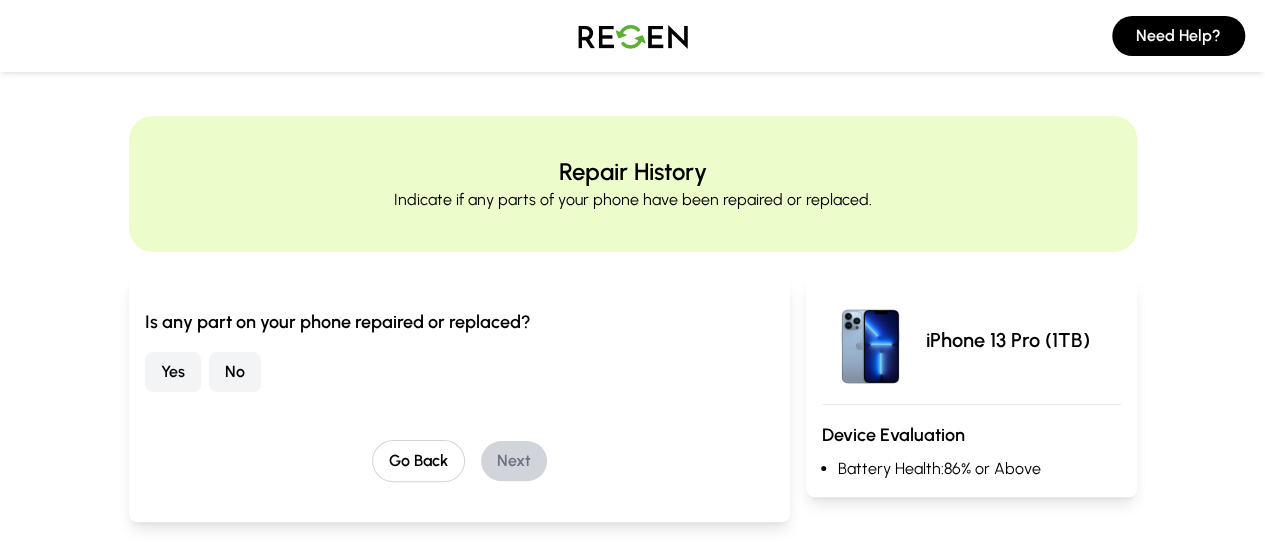 click on "No" at bounding box center [235, 372] 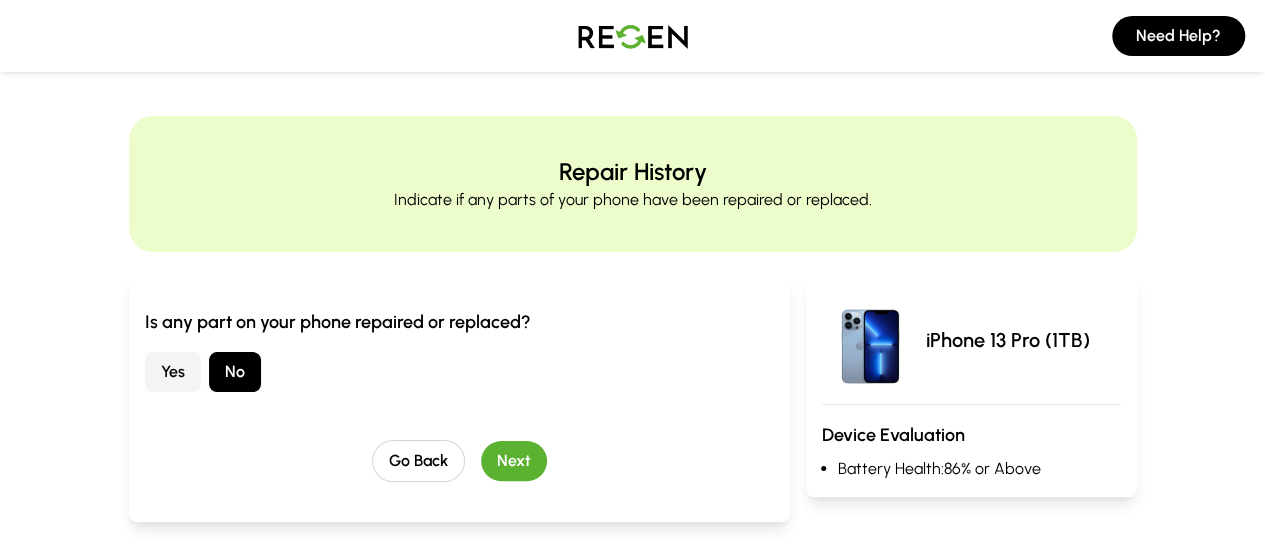click on "Next" at bounding box center [514, 461] 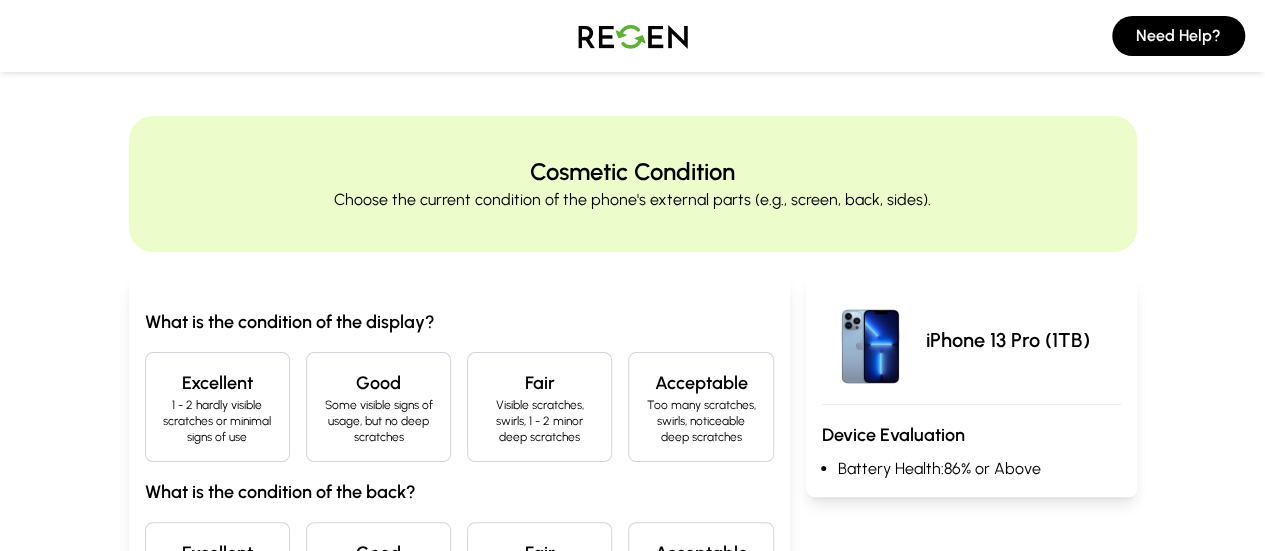 click on "1 - 2 hardly visible scratches or minimal signs of use" at bounding box center (217, 421) 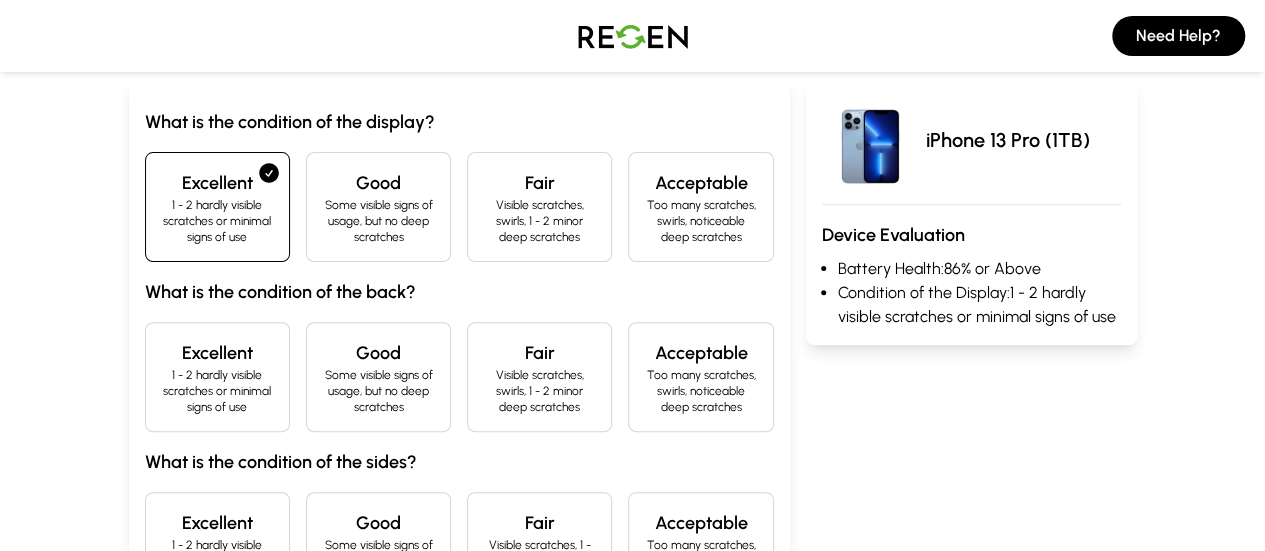 click on "Excellent" at bounding box center (217, 353) 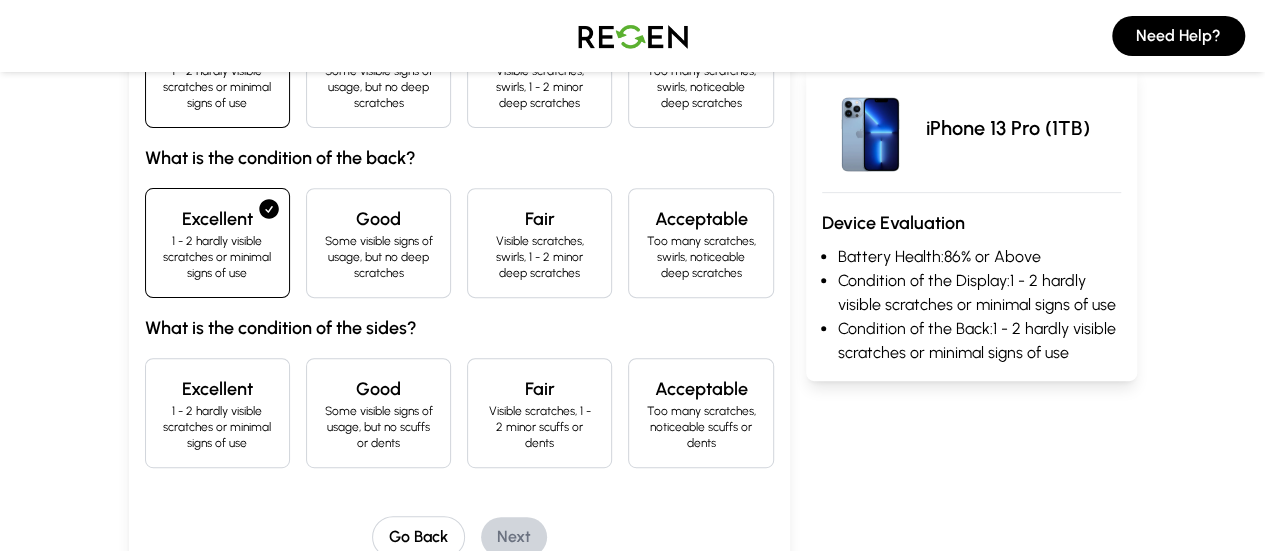 scroll, scrollTop: 400, scrollLeft: 0, axis: vertical 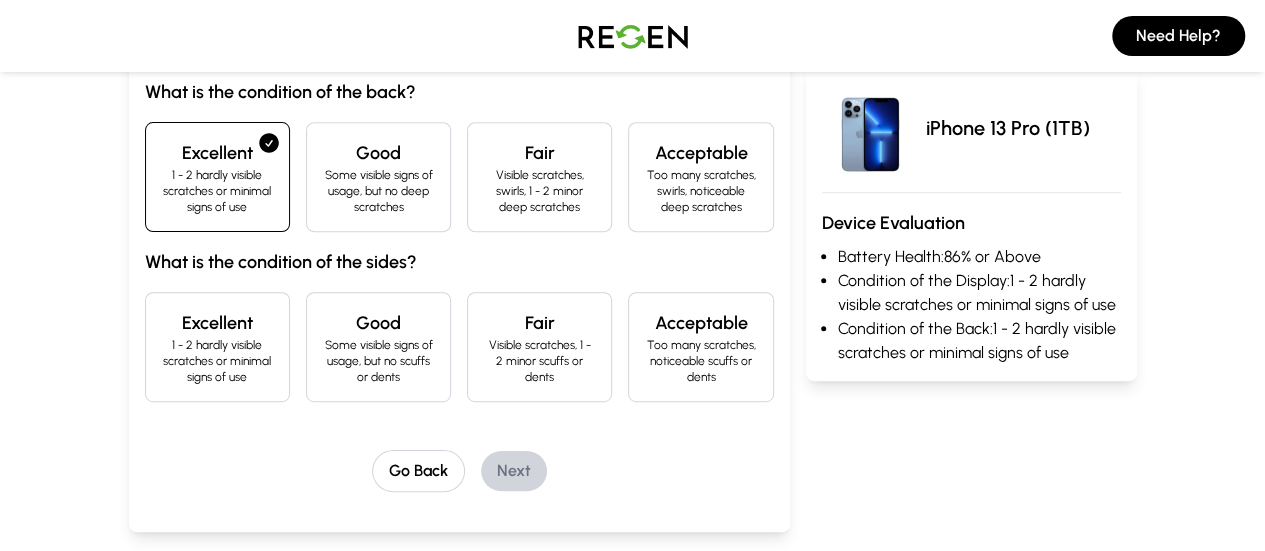 click on "1 - 2 hardly visible scratches or minimal signs of use" at bounding box center [217, 361] 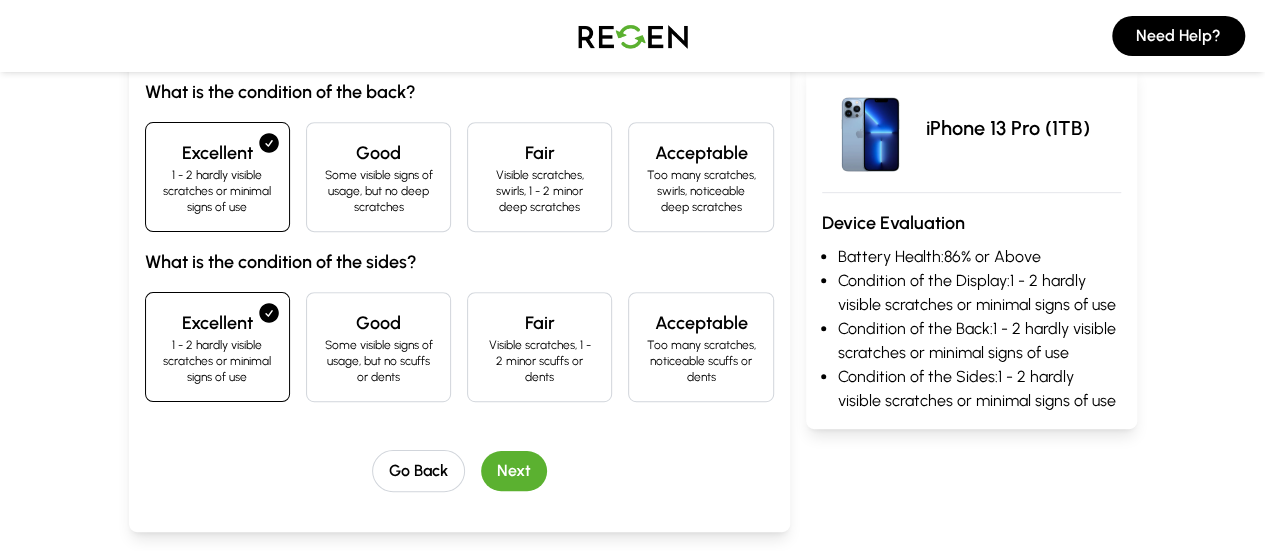click on "Next" at bounding box center [514, 471] 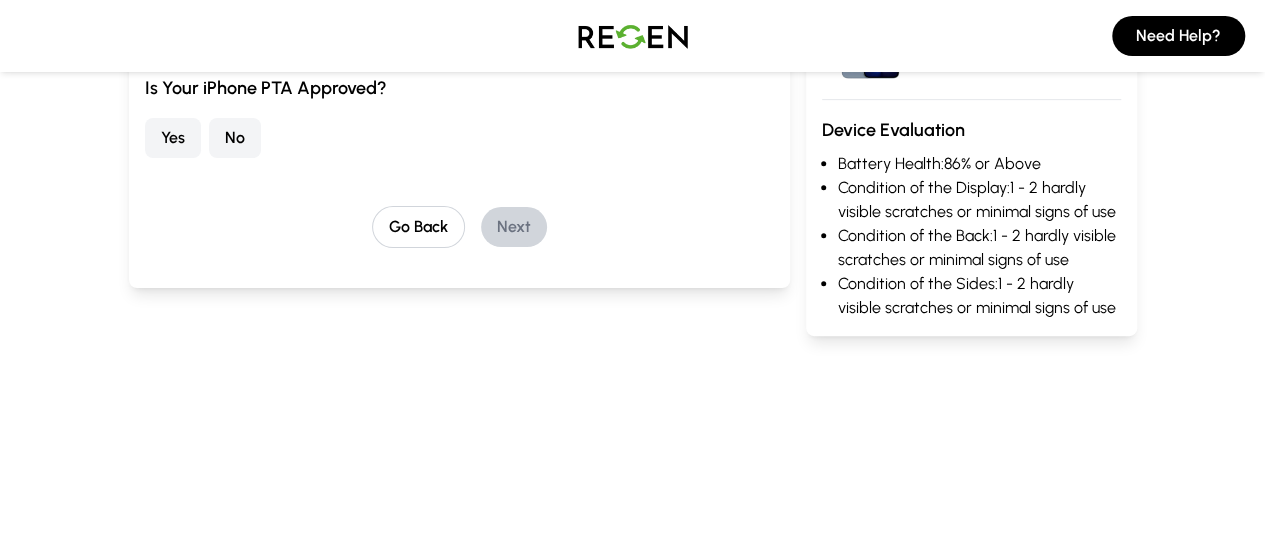 scroll, scrollTop: 181, scrollLeft: 0, axis: vertical 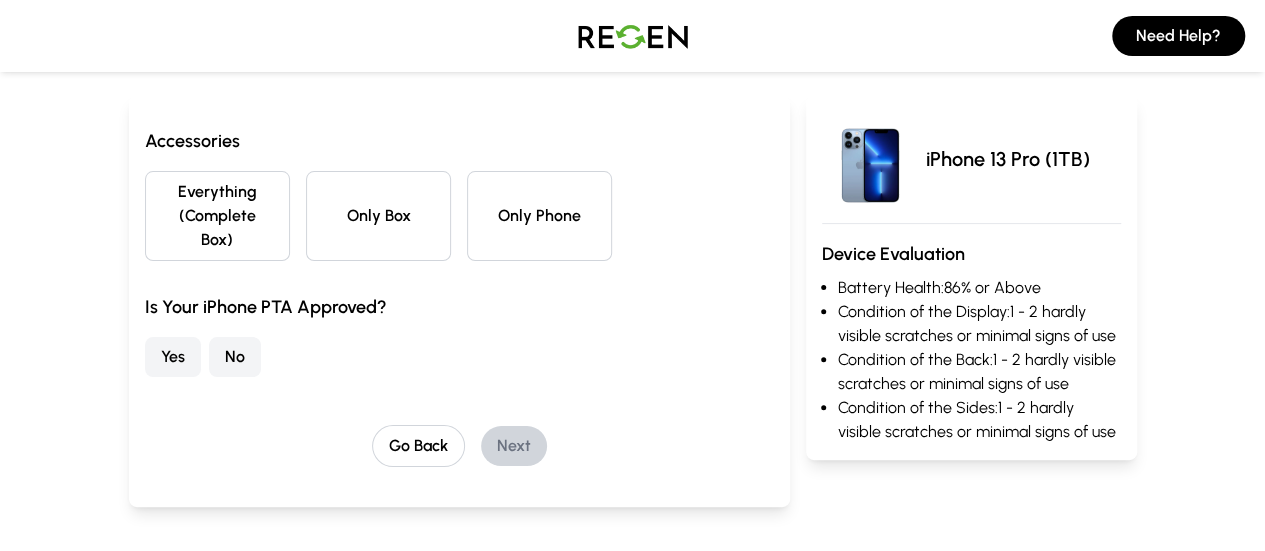 click on "Everything (Complete Box)" at bounding box center (217, 216) 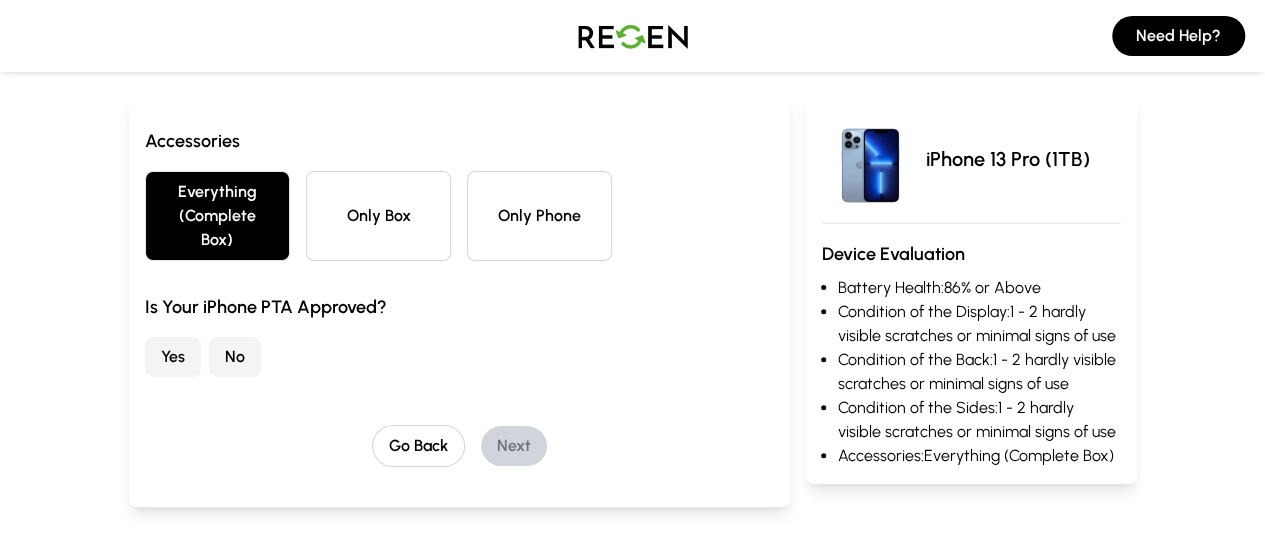 click on "Yes" at bounding box center (173, 357) 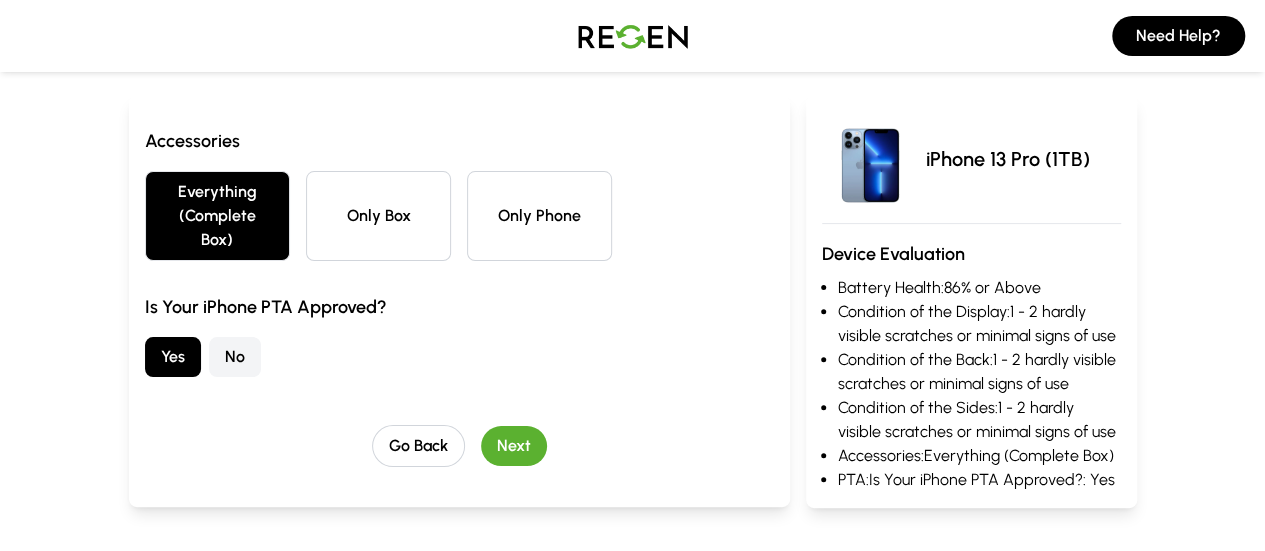 click on "Next" at bounding box center (514, 446) 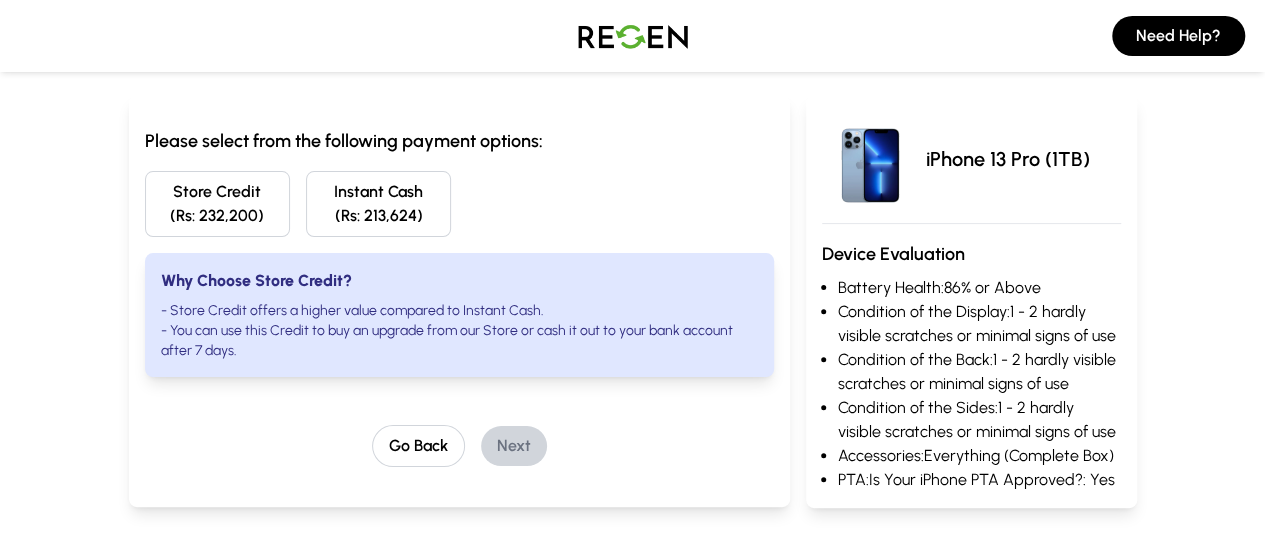 click on "Store Credit (Rs: 232,200)" at bounding box center (217, 204) 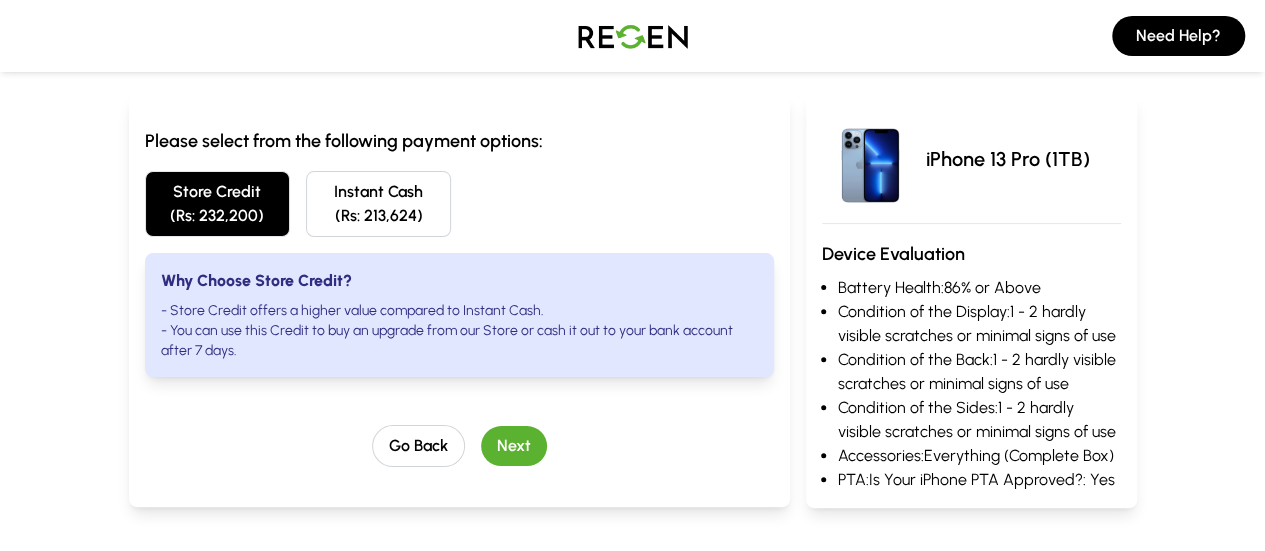 click on "Next" at bounding box center [514, 446] 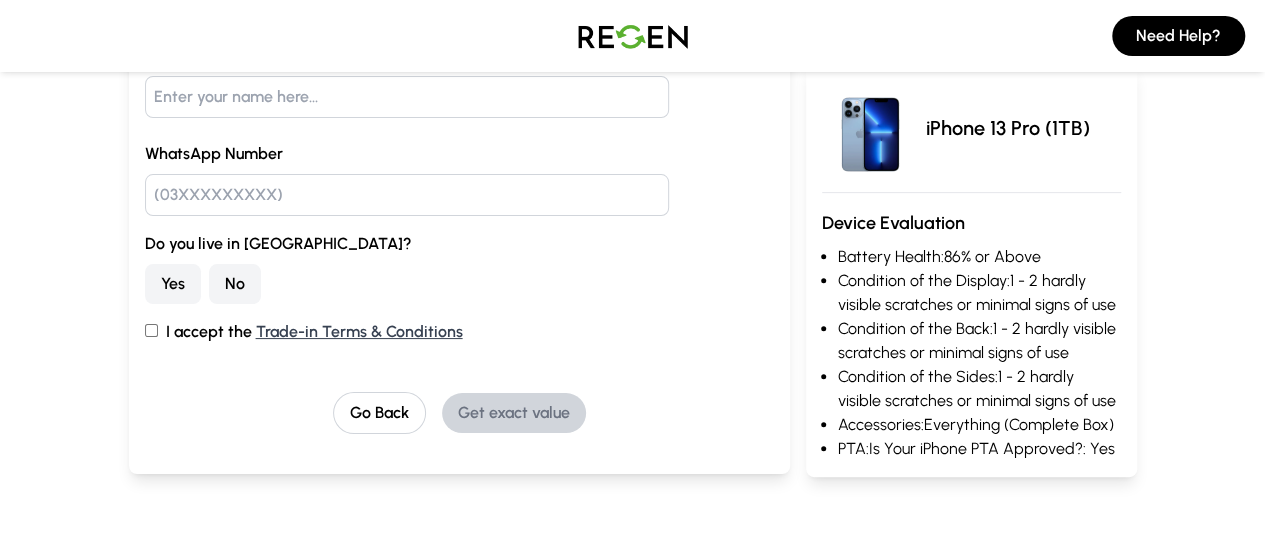 scroll, scrollTop: 300, scrollLeft: 0, axis: vertical 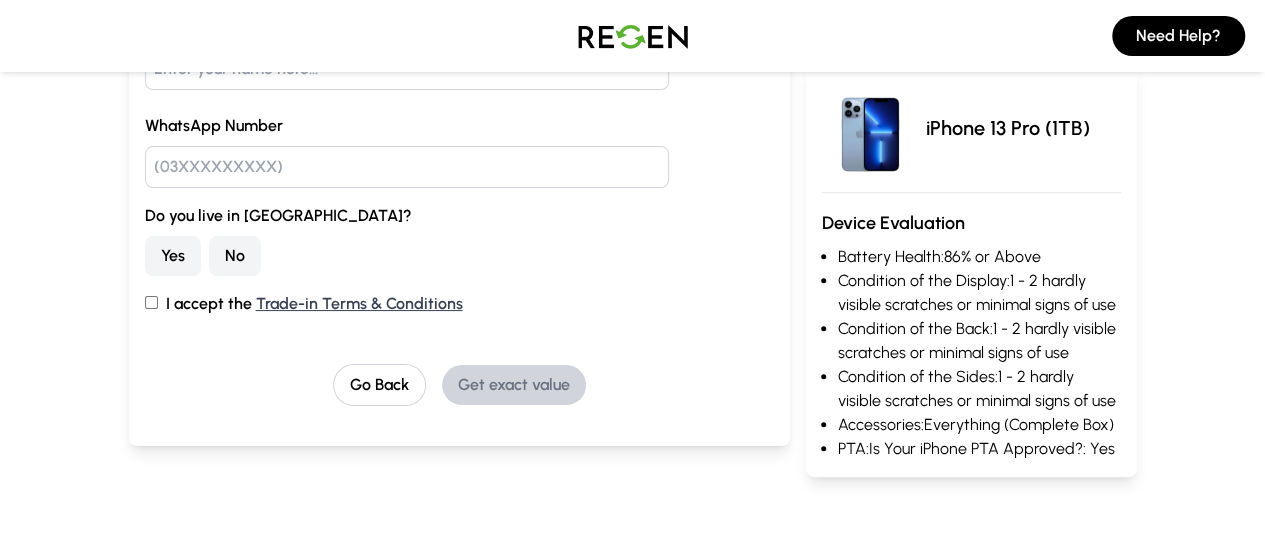 click on "Full Name WhatsApp Number Do you live in [GEOGRAPHIC_DATA]? Yes No I accept the   Trade-in Terms & Conditions Go Back Get exact value" at bounding box center (459, 211) 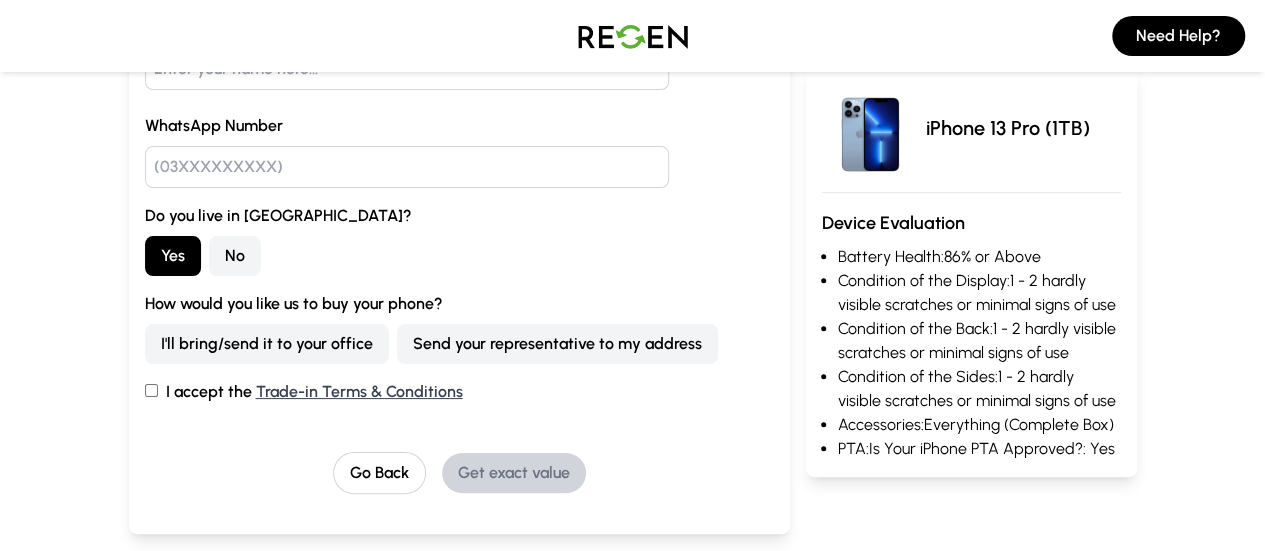 click on "Send your representative to my address" at bounding box center [557, 344] 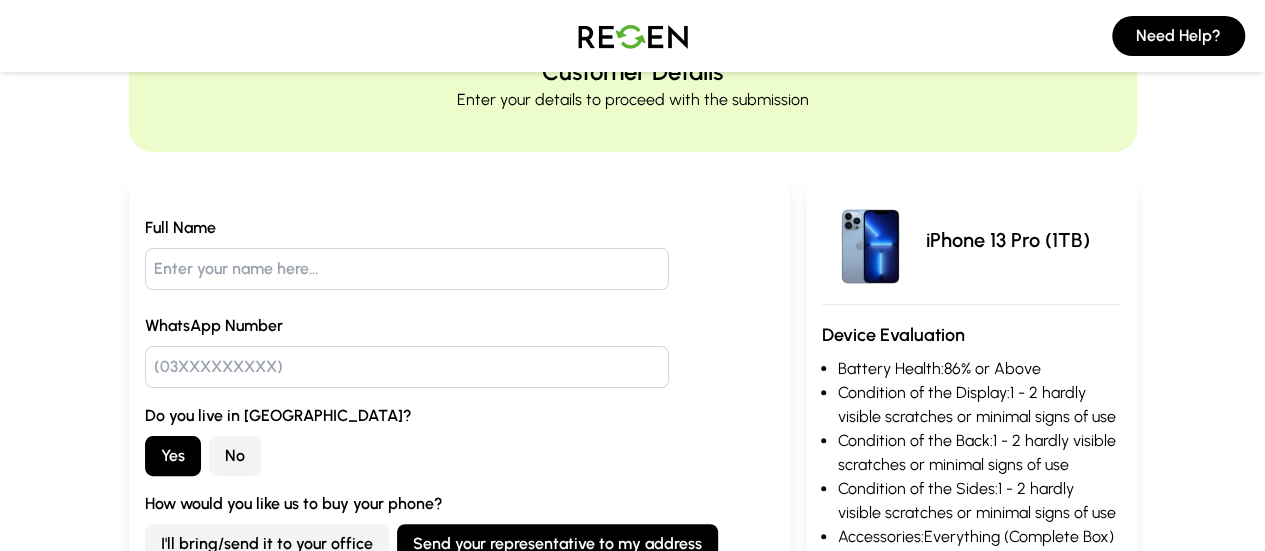 scroll, scrollTop: 0, scrollLeft: 0, axis: both 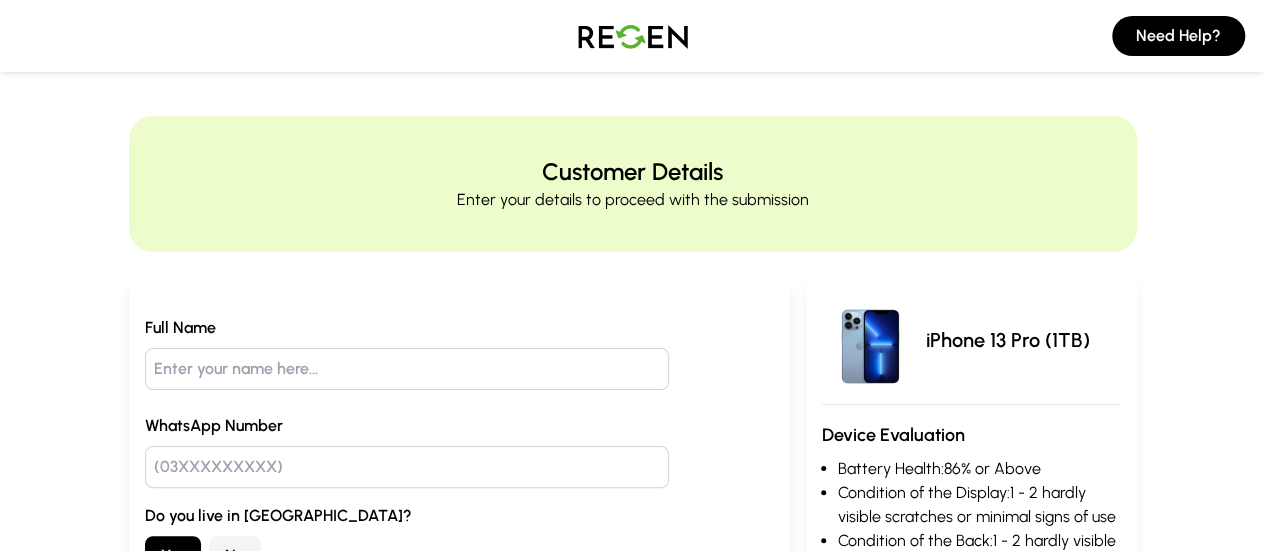click at bounding box center (633, 36) 